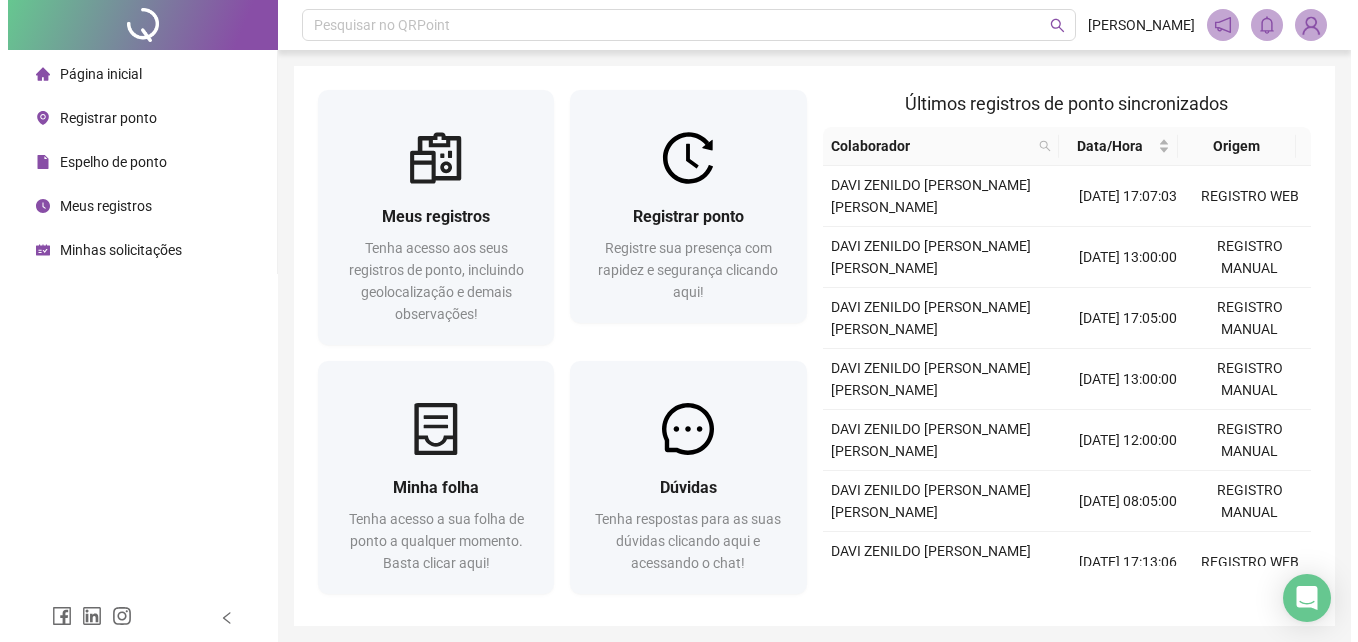 scroll, scrollTop: 0, scrollLeft: 0, axis: both 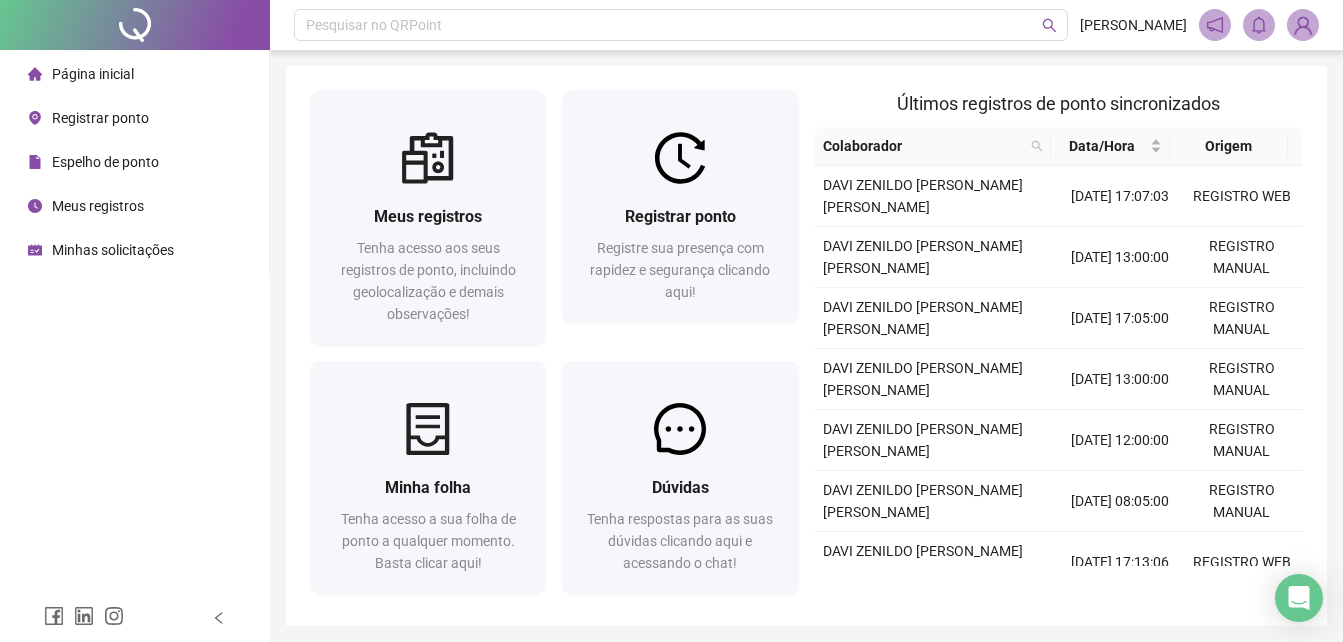 click on "Espelho de ponto" at bounding box center (93, 162) 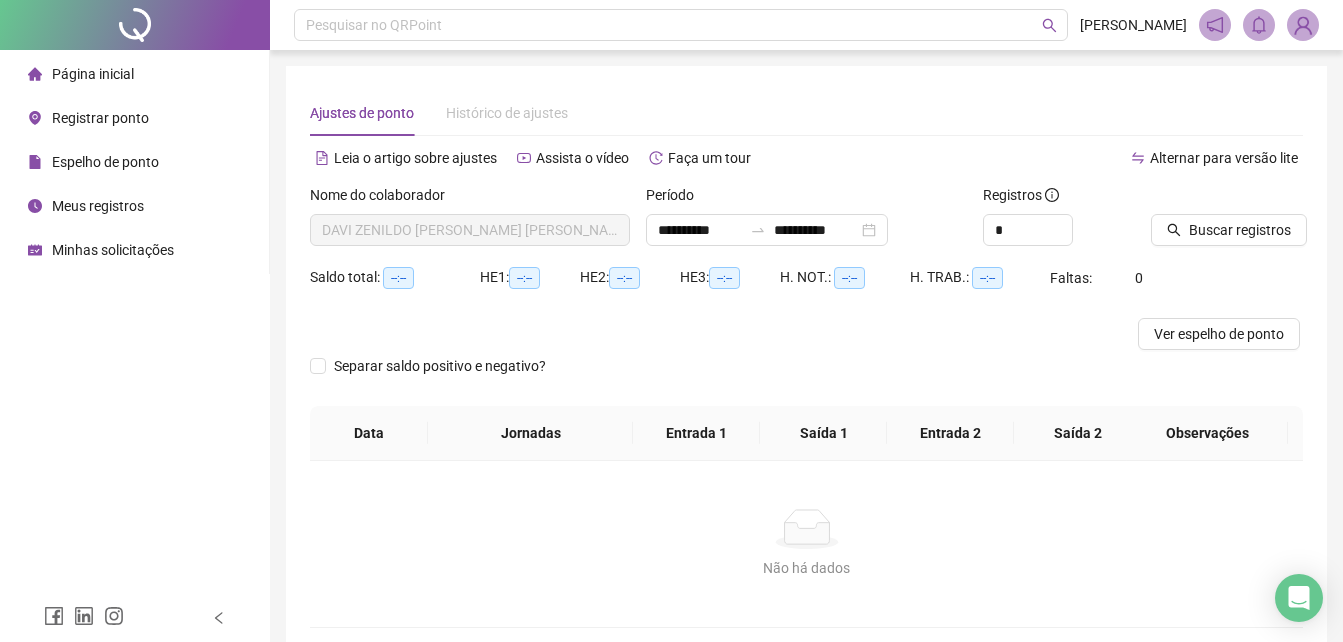 click on "Página inicial" at bounding box center [81, 74] 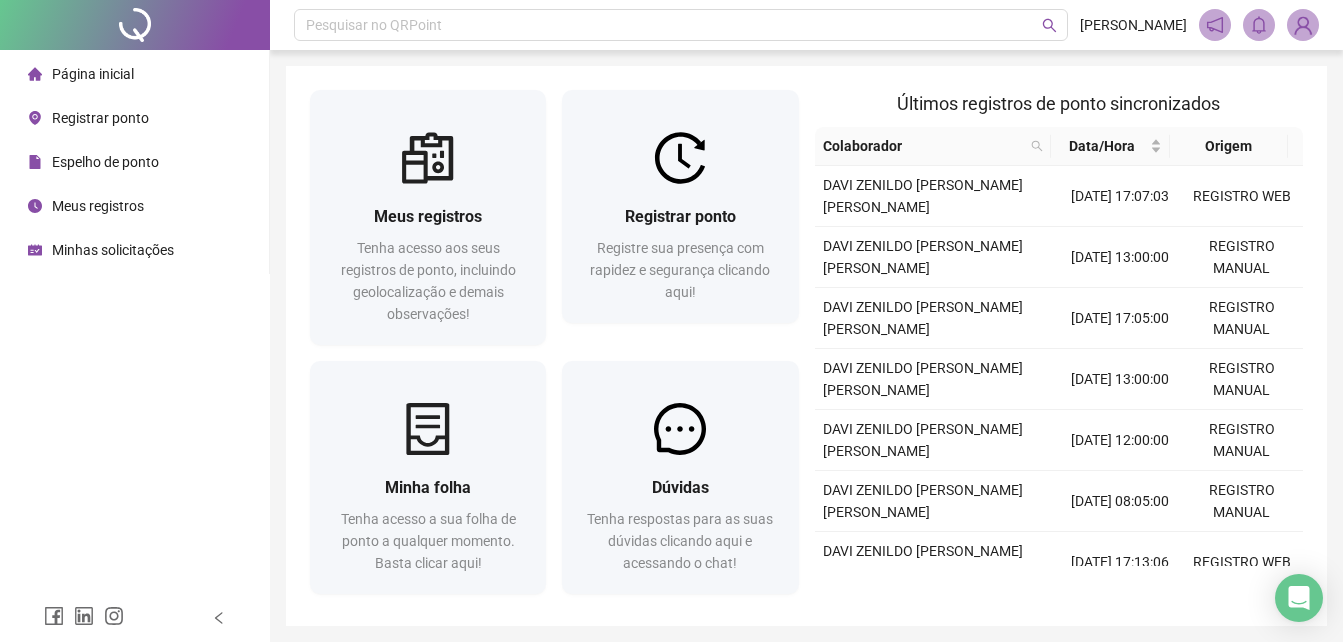 click on "Página inicial" at bounding box center [93, 74] 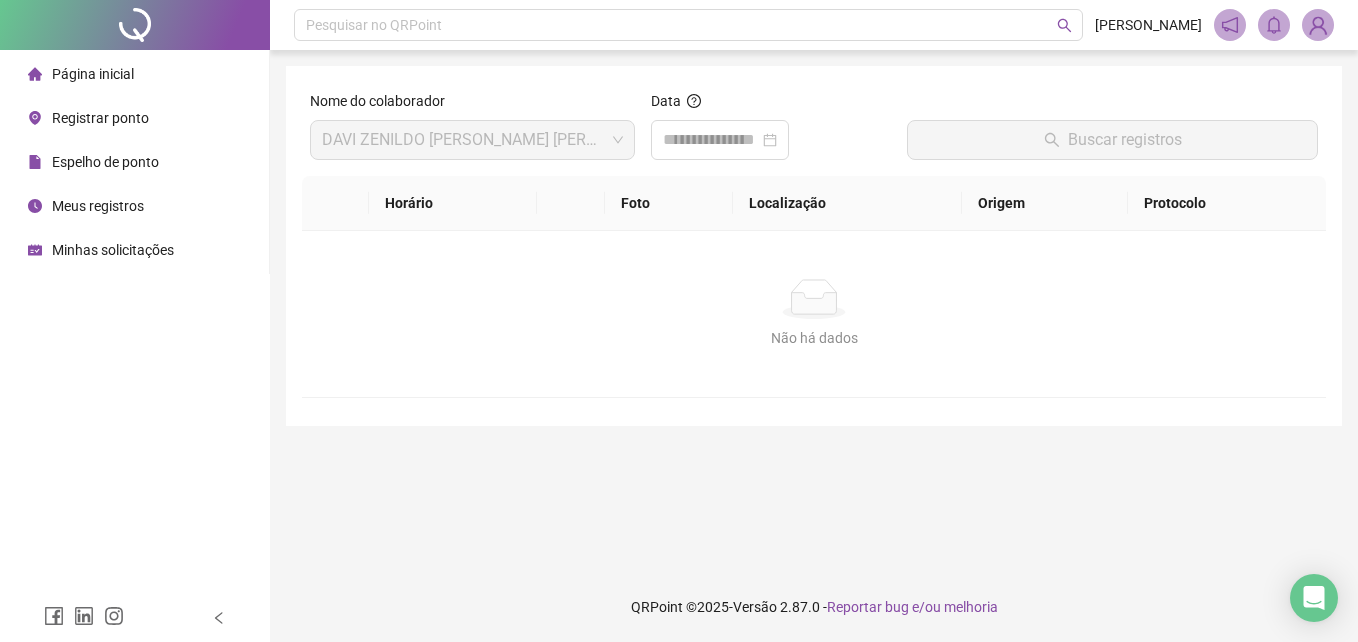click on "Página inicial" at bounding box center (93, 74) 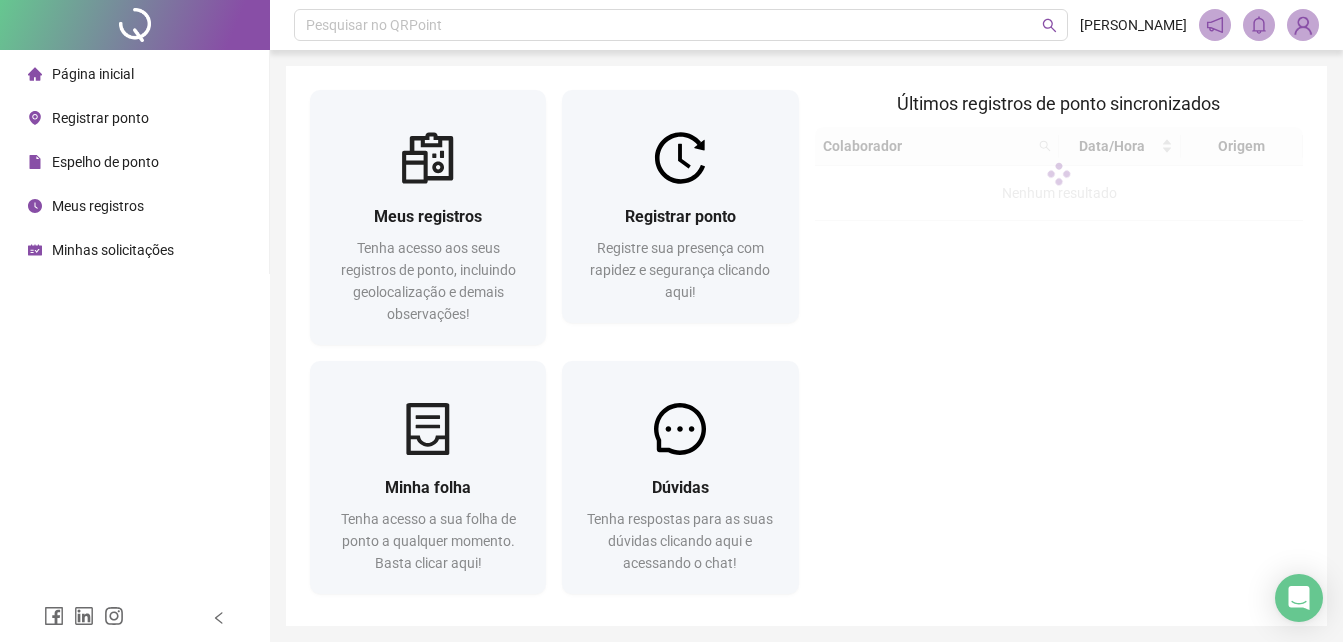 click on "Registrar ponto" at bounding box center (100, 118) 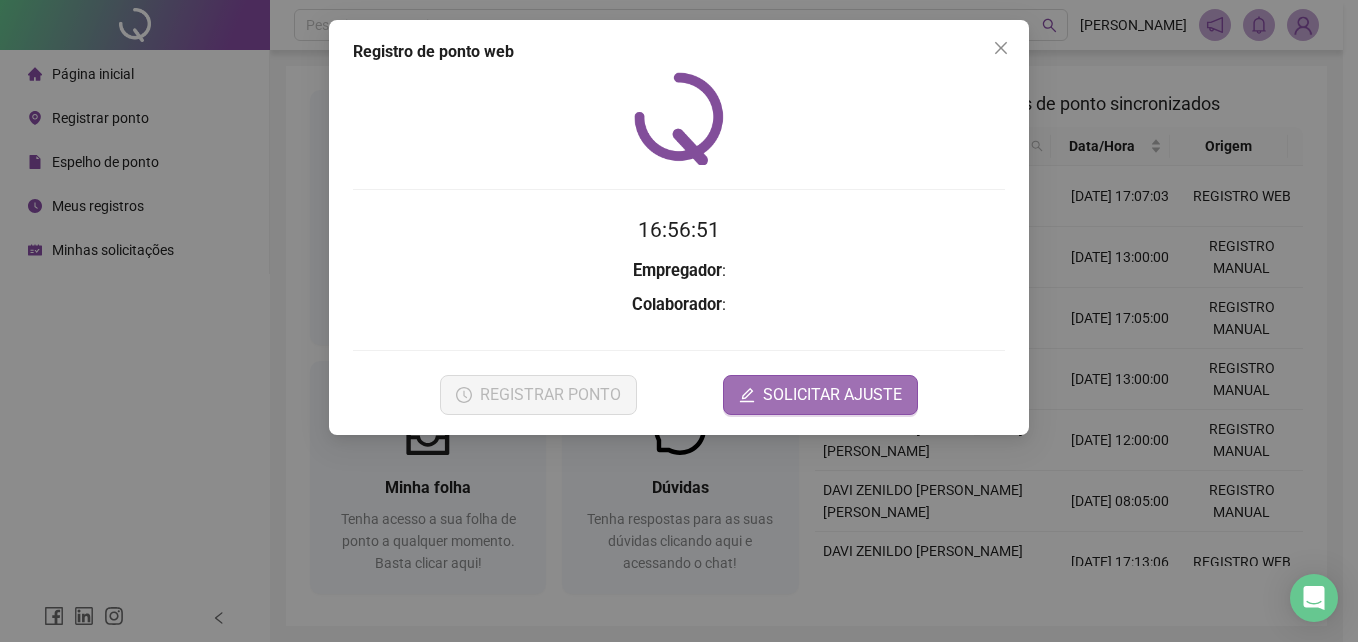 click on "SOLICITAR AJUSTE" at bounding box center [832, 395] 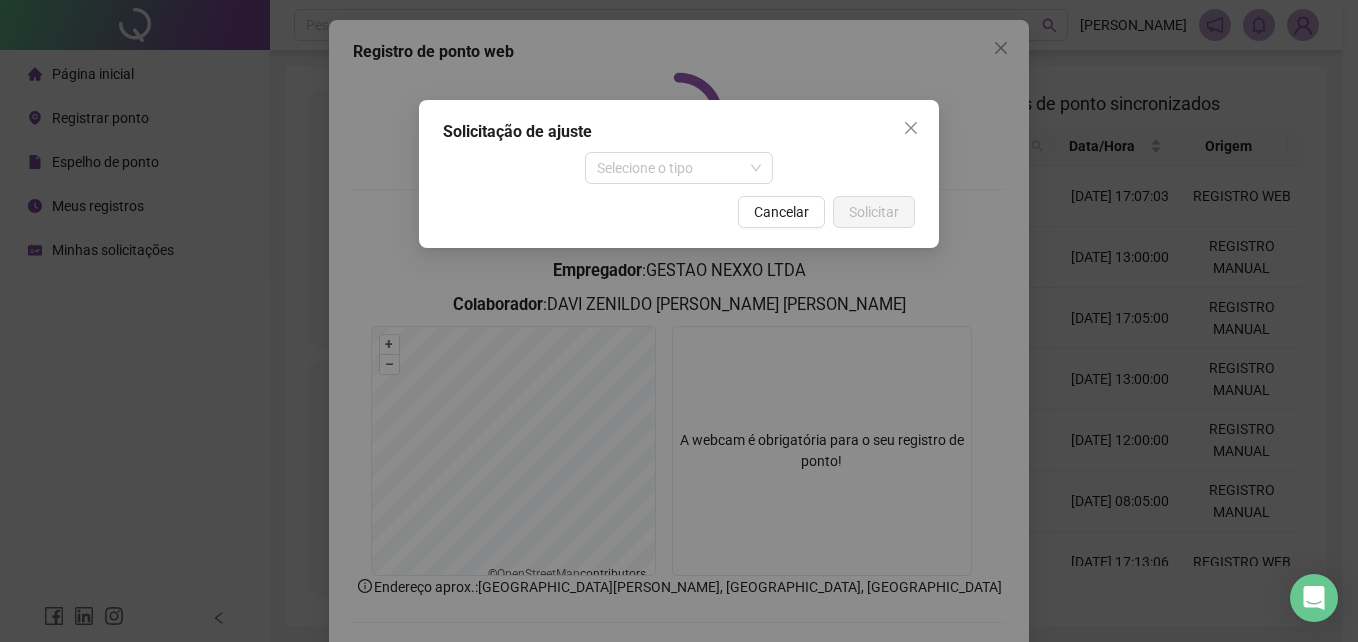 drag, startPoint x: 654, startPoint y: 172, endPoint x: 668, endPoint y: 359, distance: 187.52333 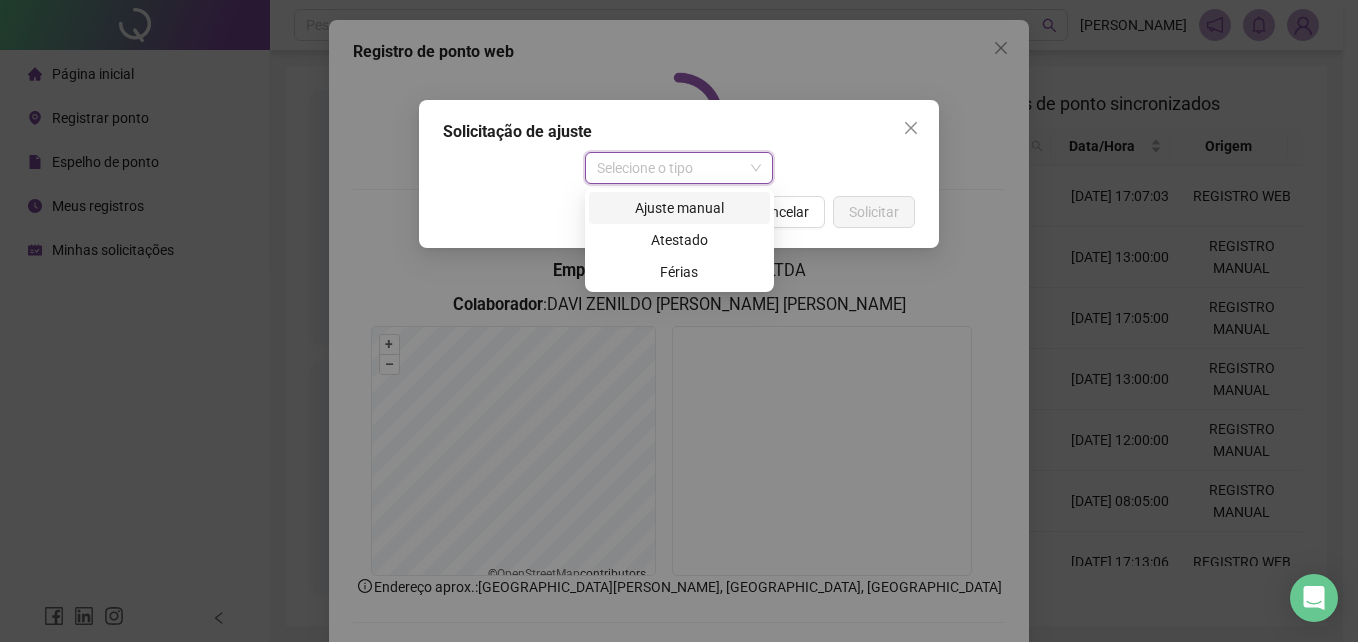 click on "Ajuste manual" at bounding box center (679, 208) 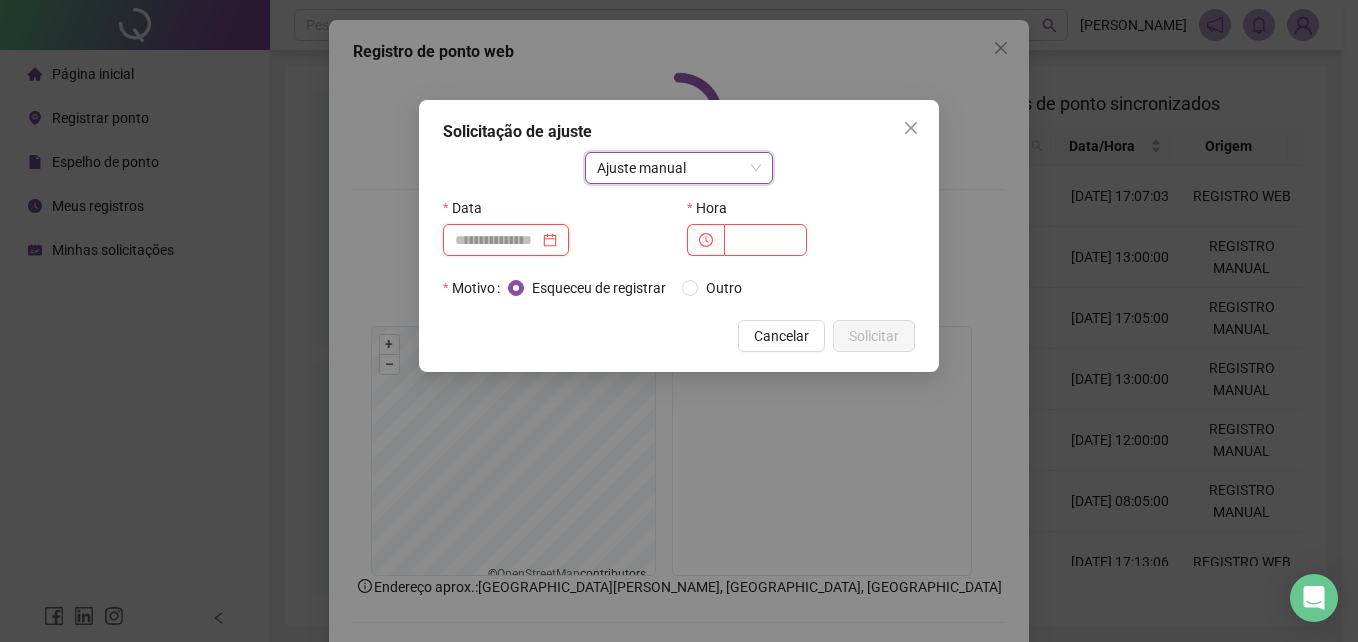 click at bounding box center [497, 240] 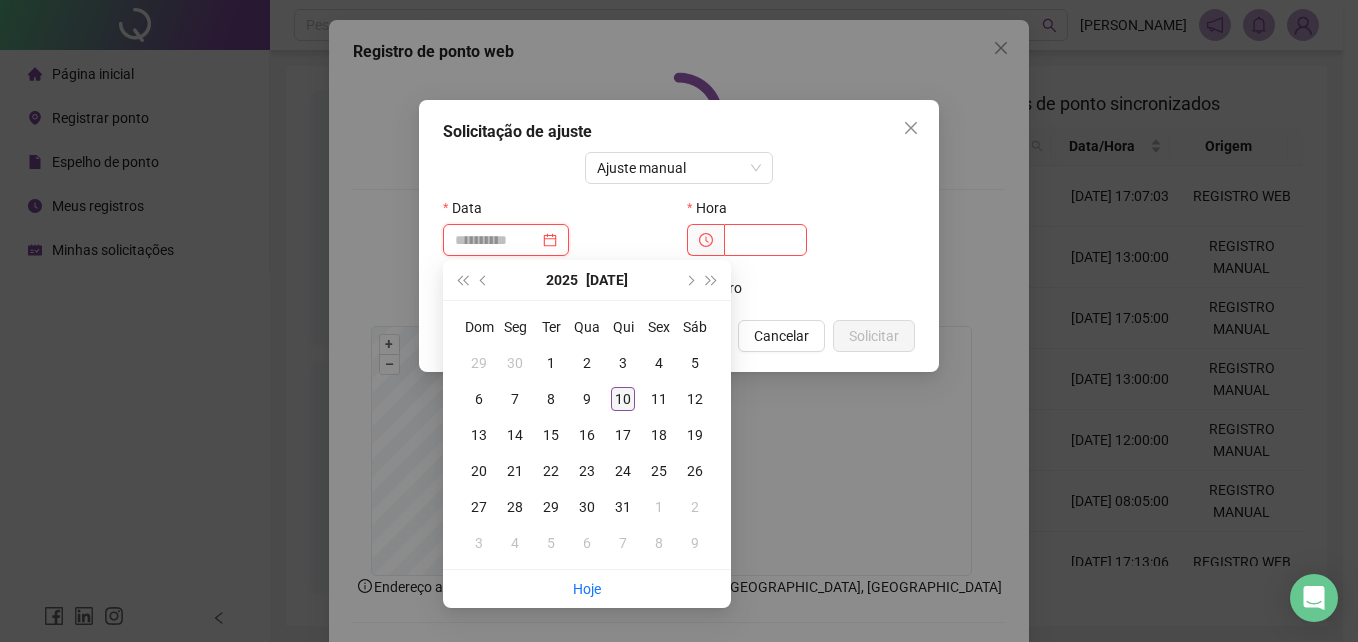 type on "**********" 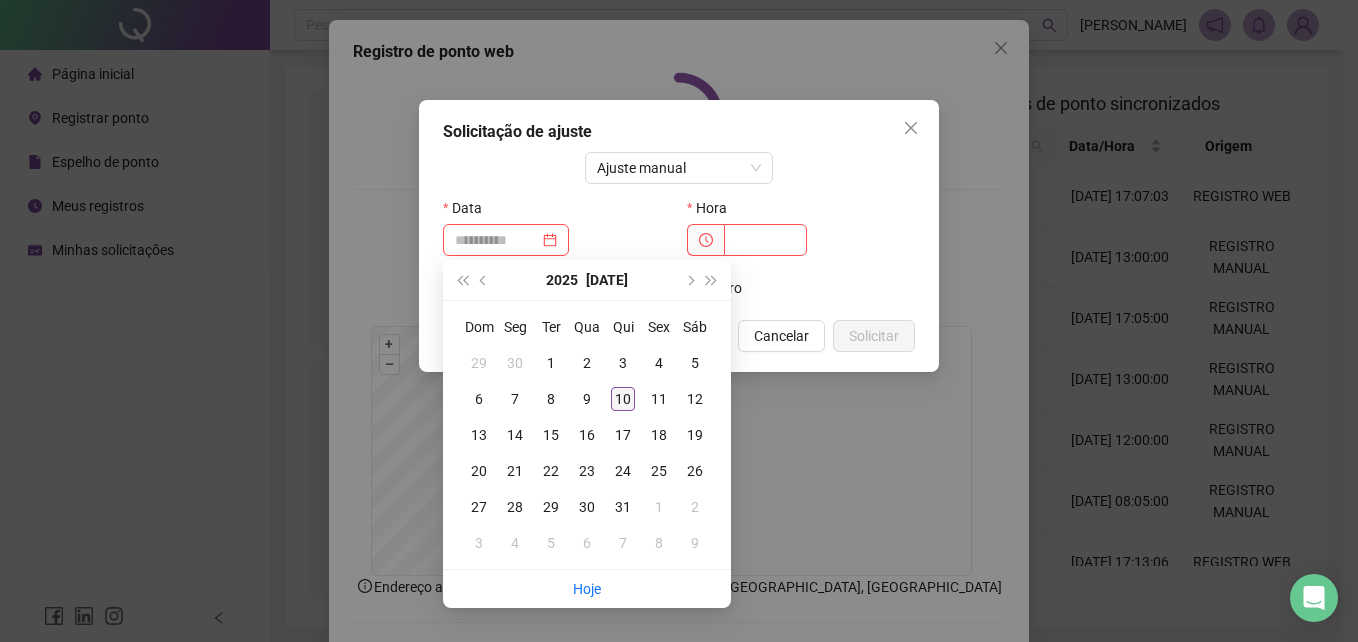 click on "10" at bounding box center [623, 399] 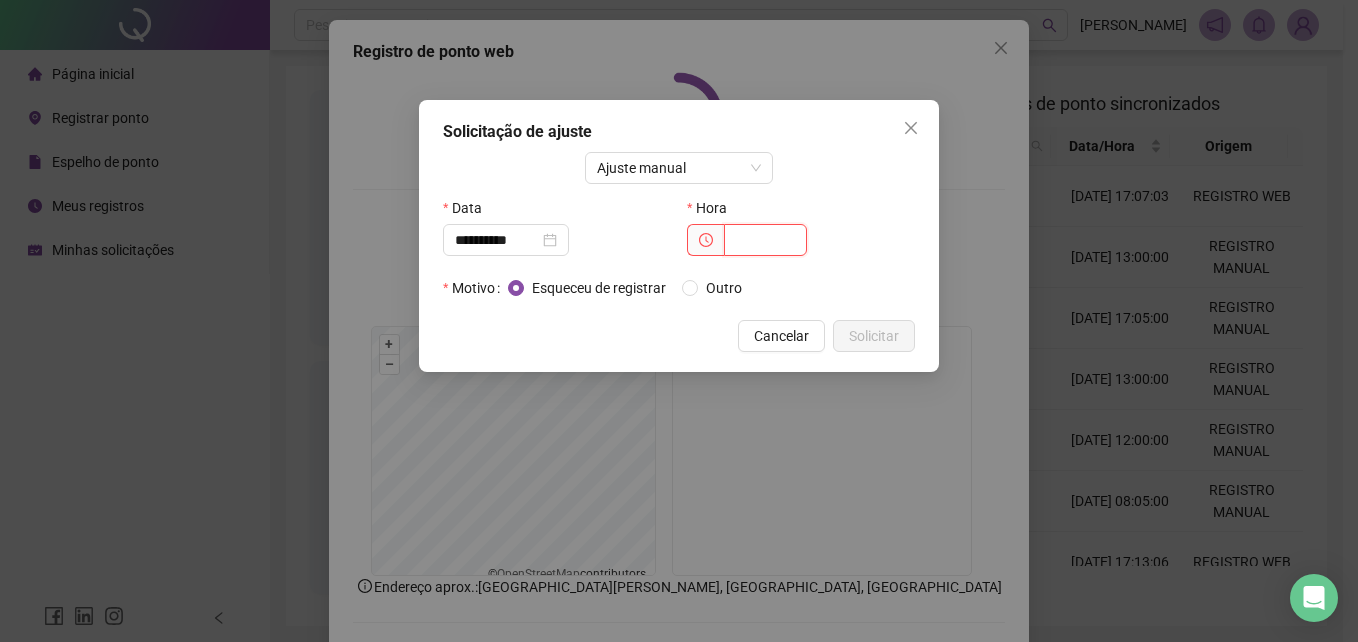 click at bounding box center [765, 240] 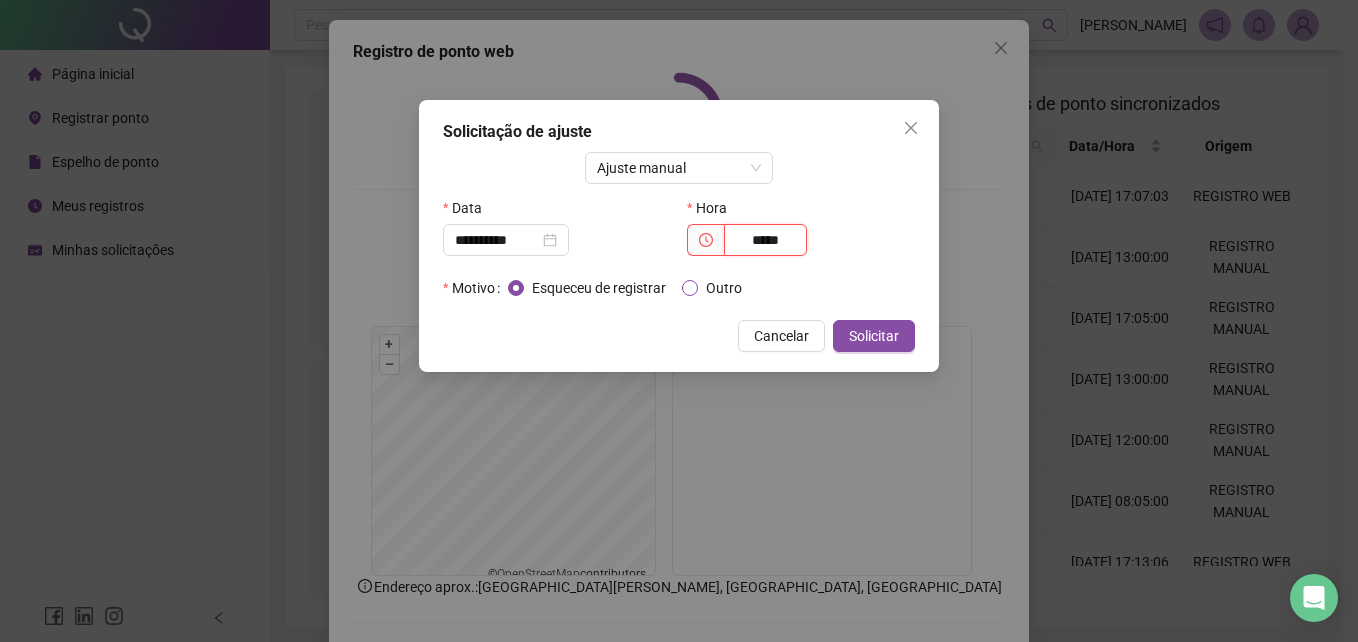 type on "*****" 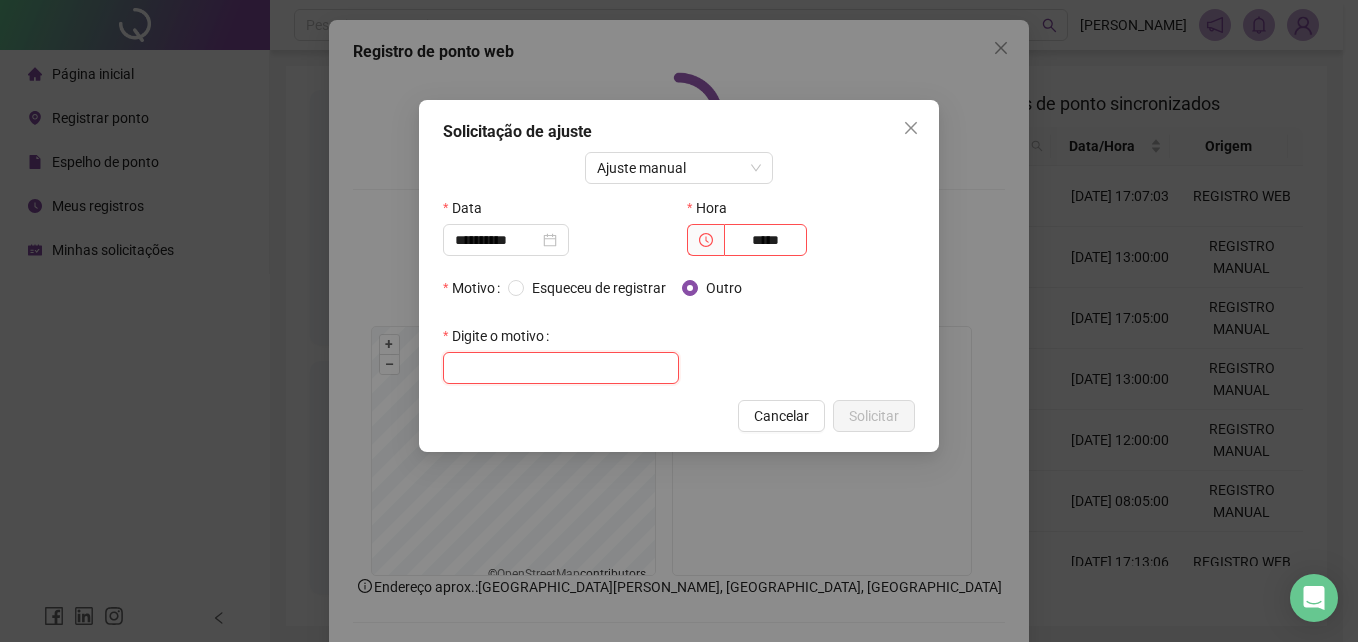 click at bounding box center [561, 368] 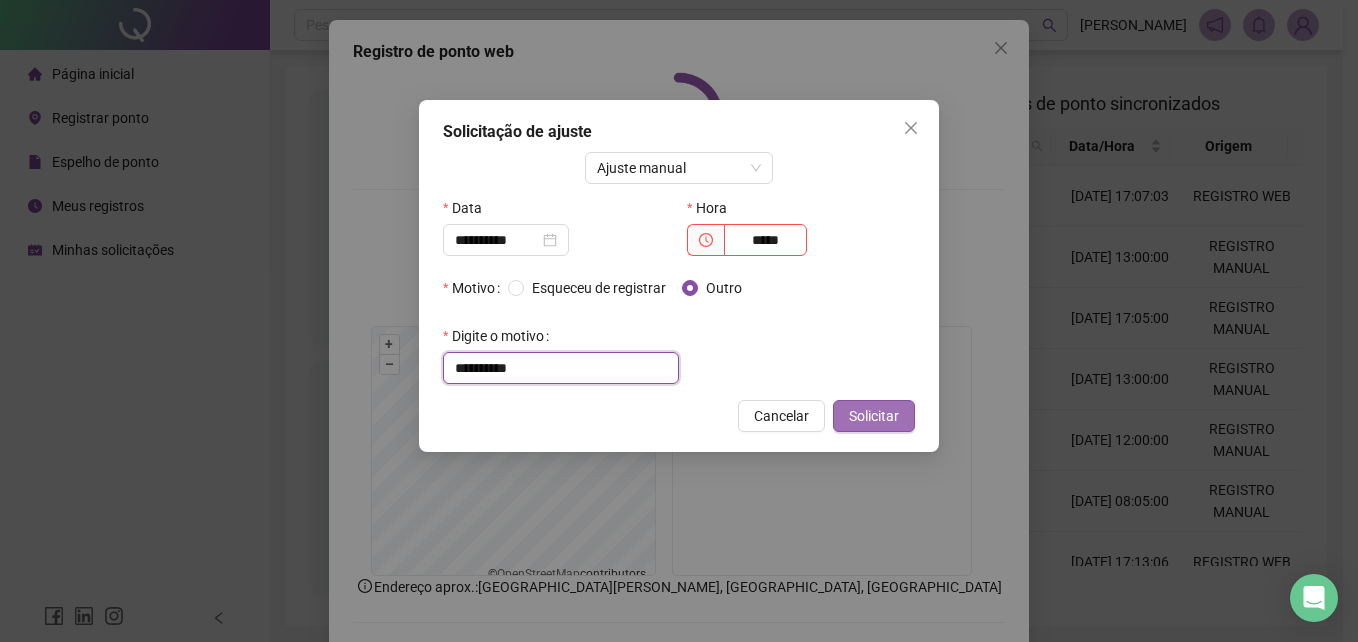 type on "**********" 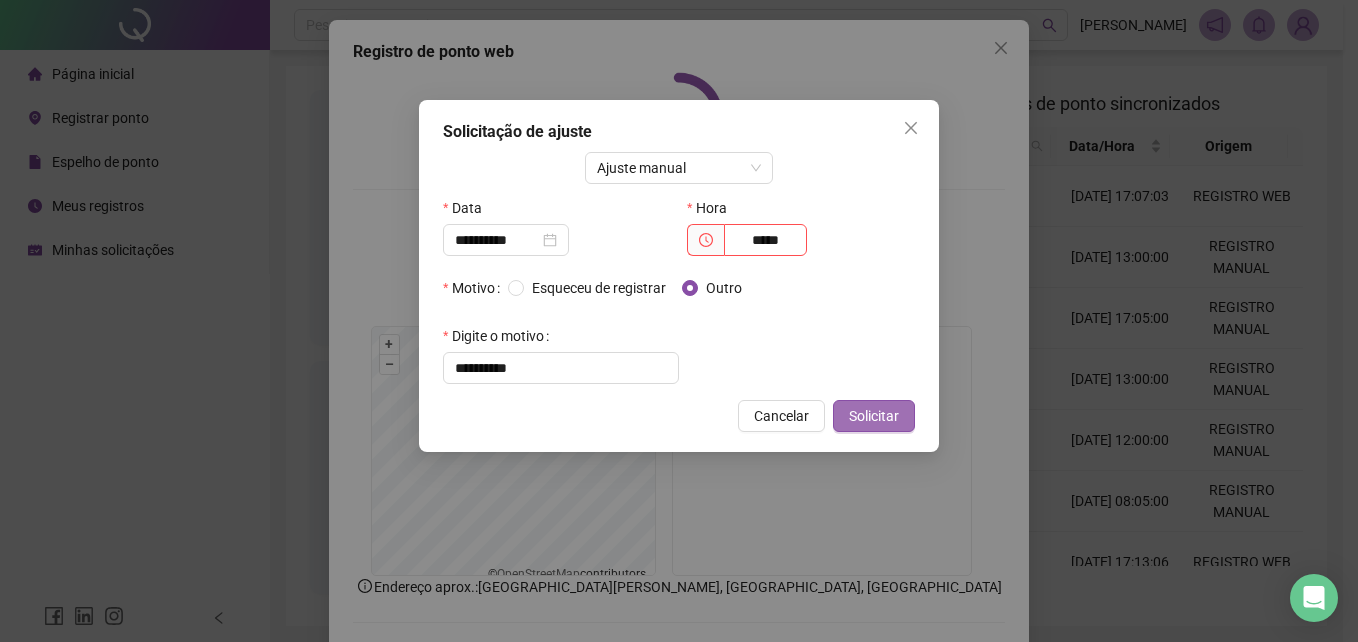 click on "Solicitar" at bounding box center (874, 416) 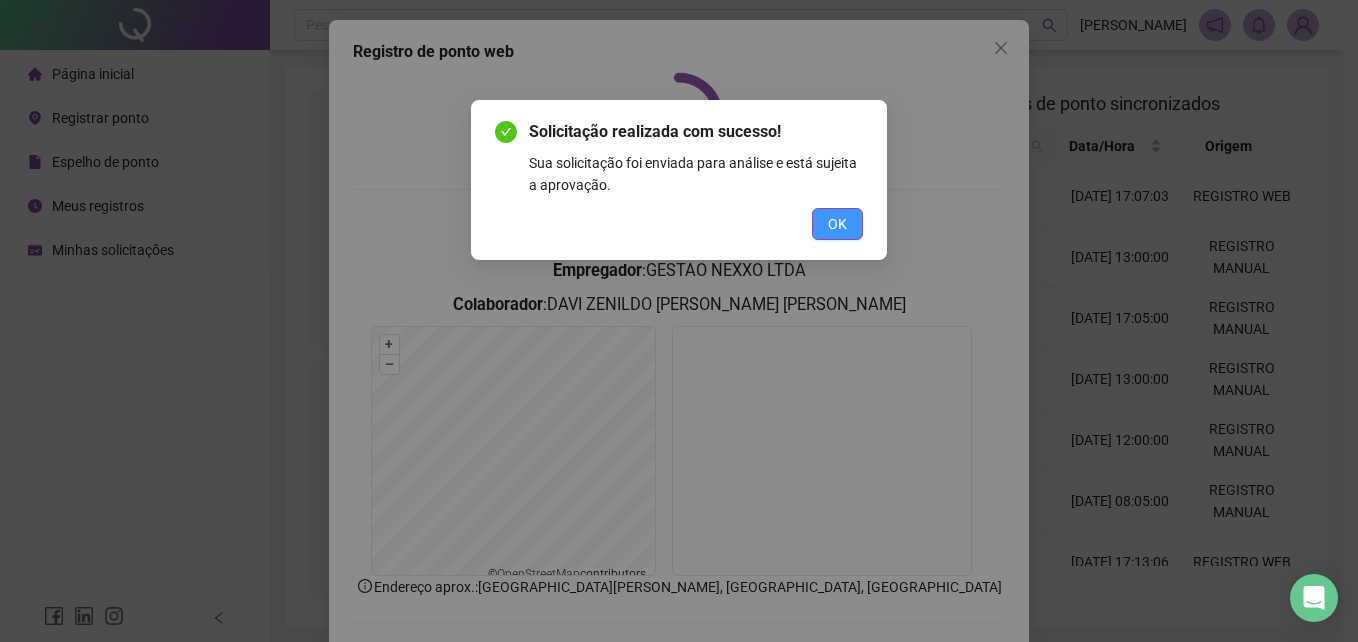 click on "OK" at bounding box center (837, 224) 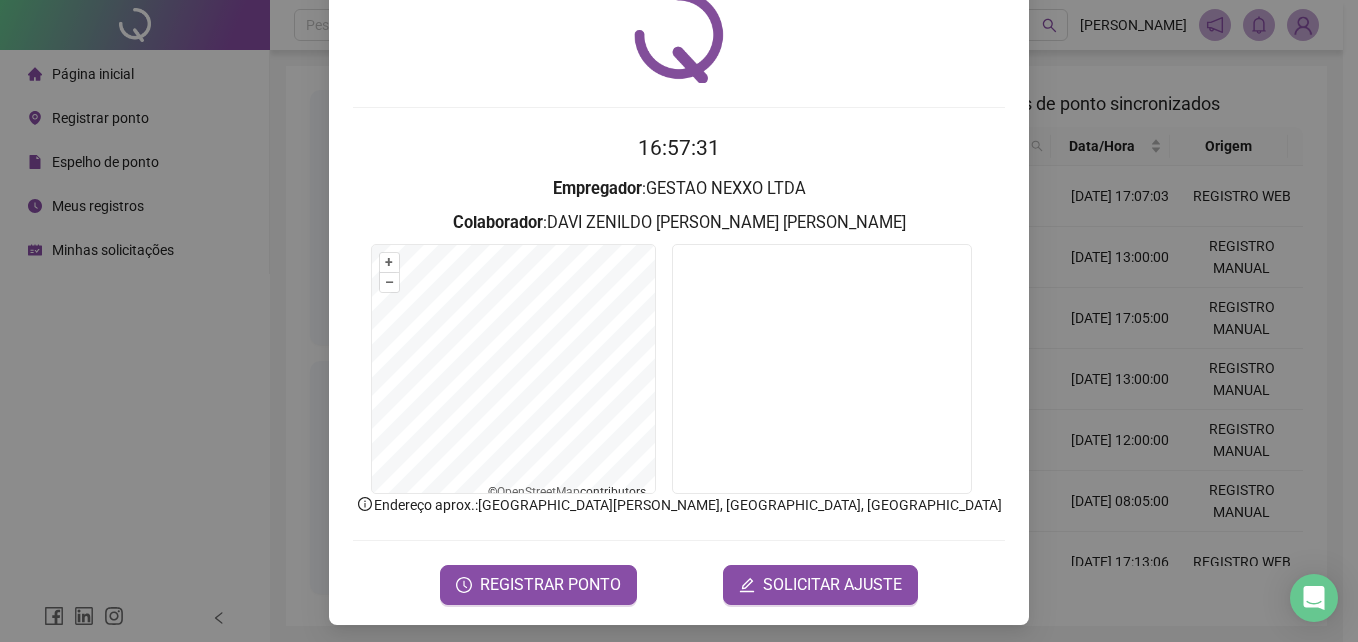 scroll, scrollTop: 89, scrollLeft: 0, axis: vertical 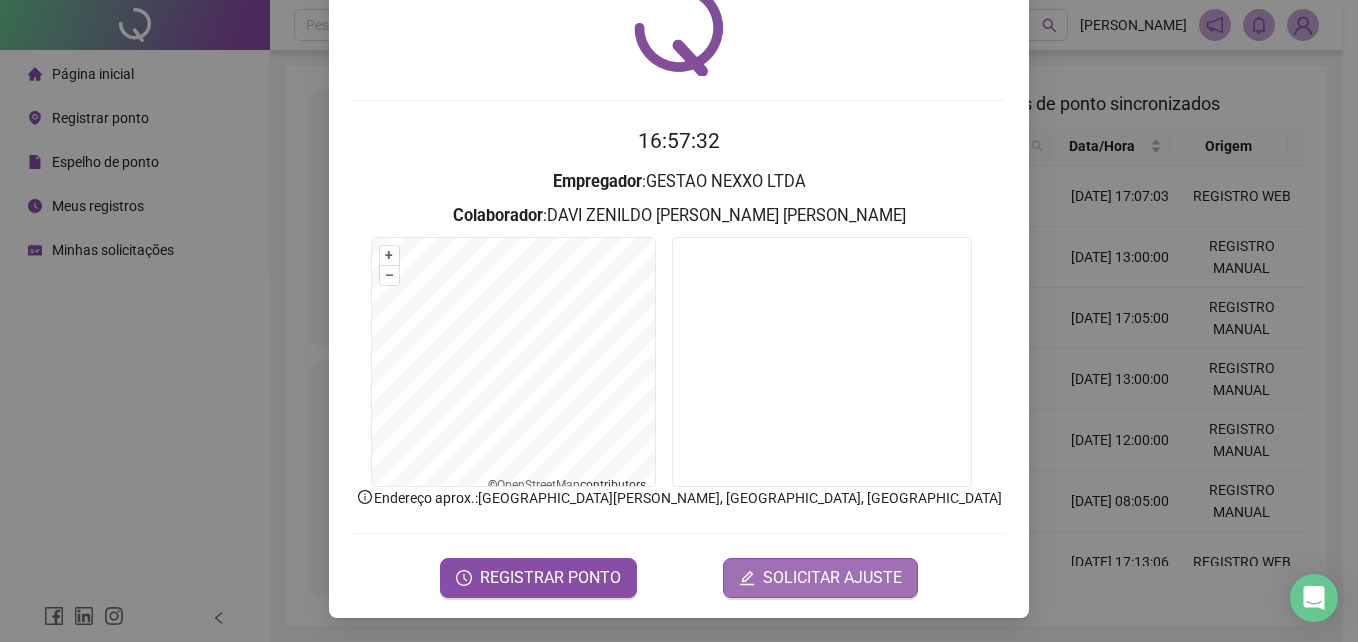 click on "SOLICITAR AJUSTE" at bounding box center [832, 578] 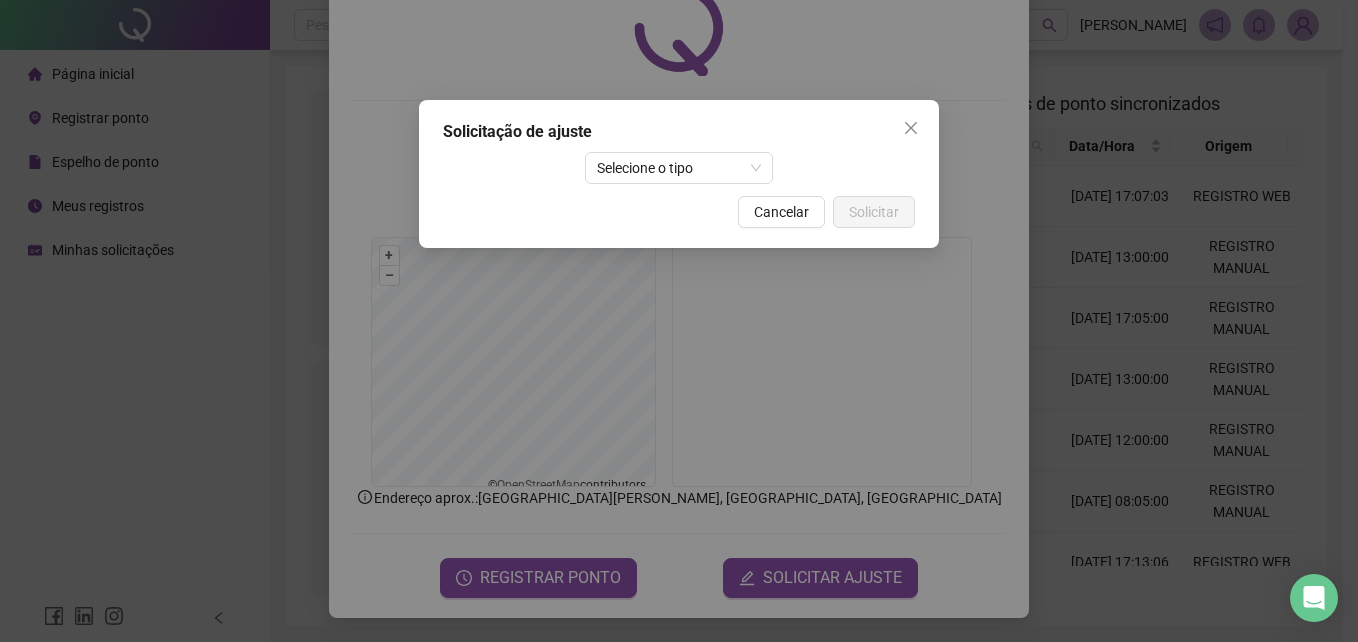 drag, startPoint x: 637, startPoint y: 163, endPoint x: 657, endPoint y: 184, distance: 29 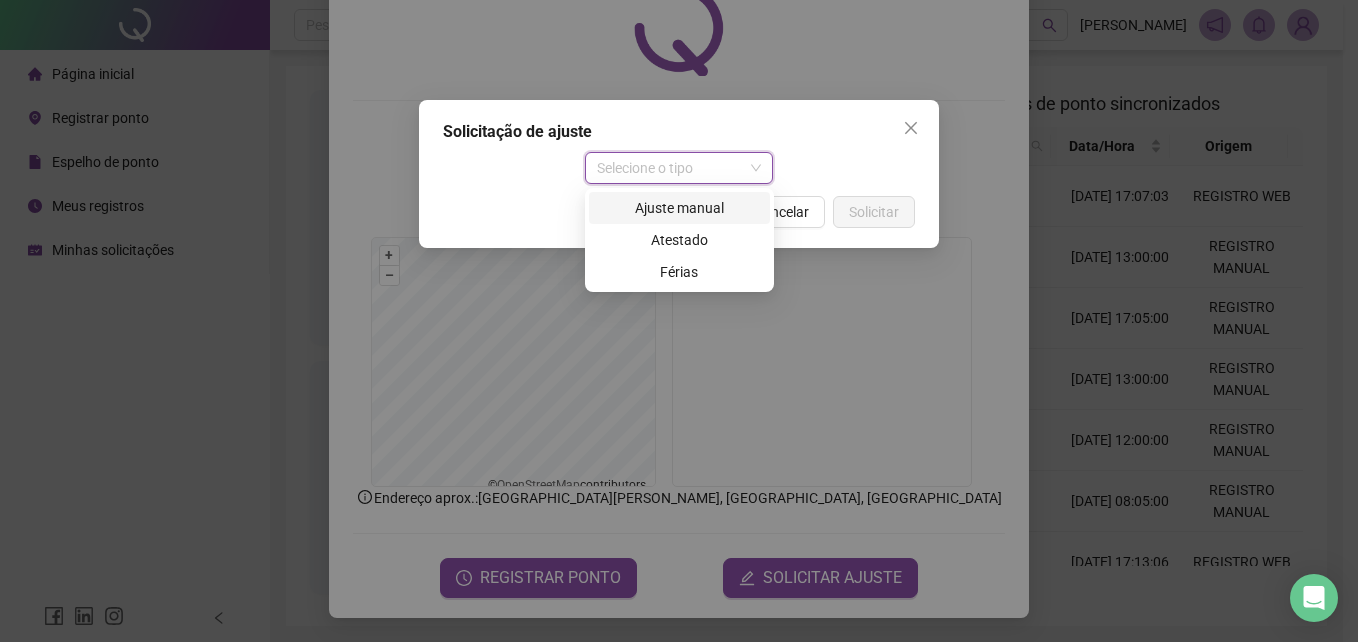 click on "Ajuste manual" at bounding box center [679, 208] 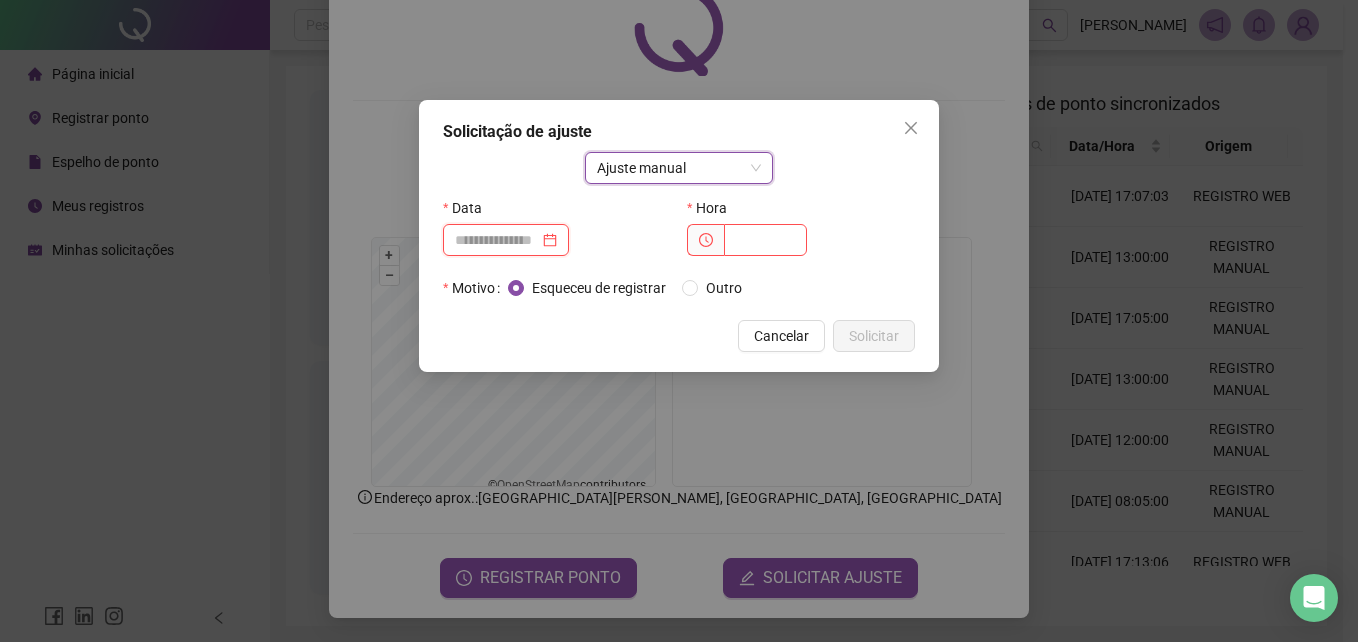 click at bounding box center (497, 240) 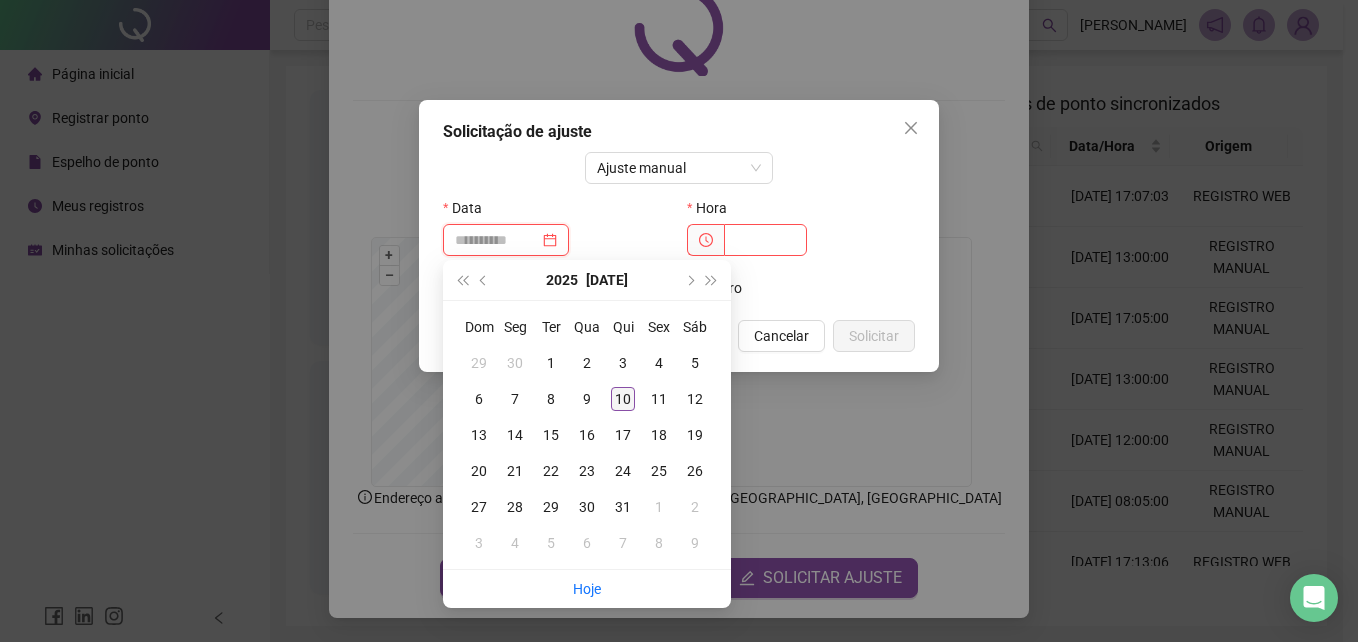 type on "**********" 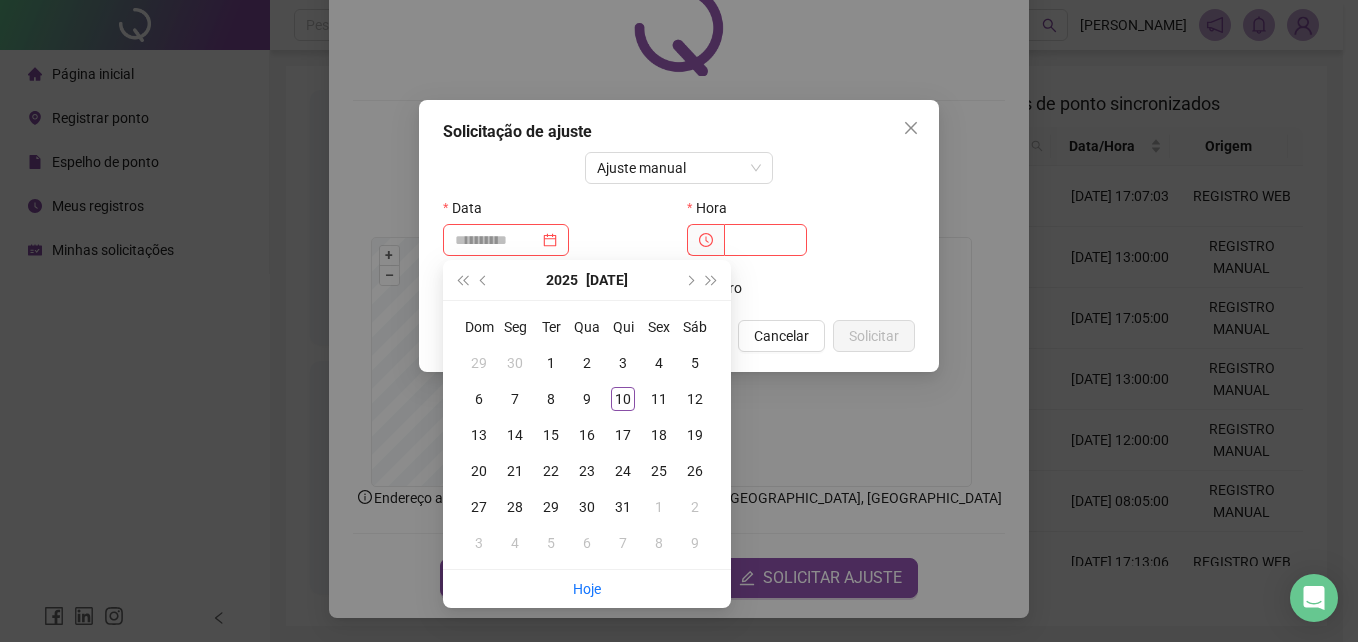 drag, startPoint x: 614, startPoint y: 403, endPoint x: 632, endPoint y: 401, distance: 18.110771 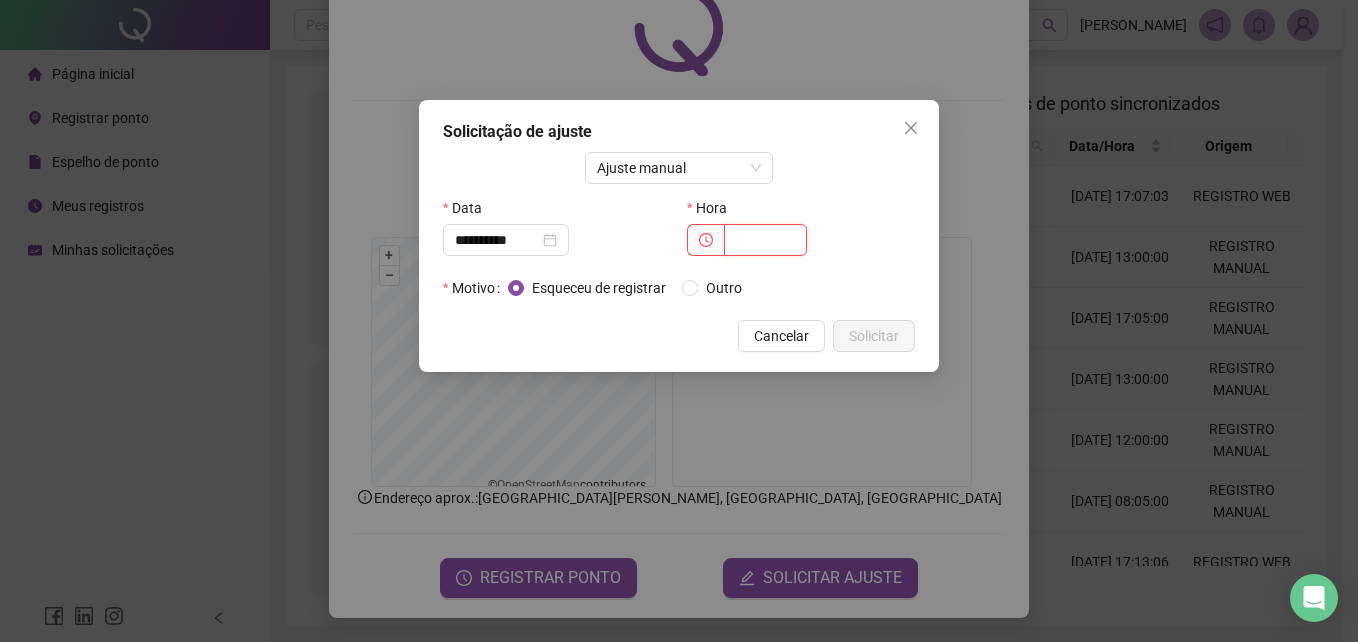 click at bounding box center (765, 240) 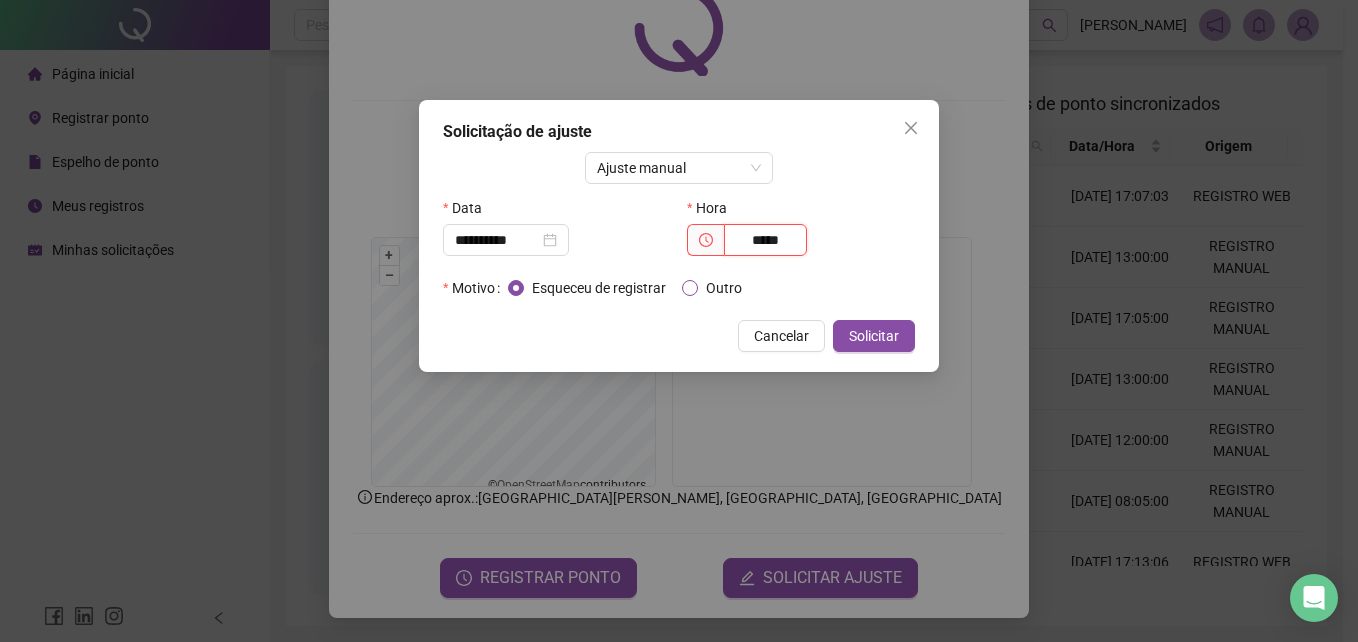 type on "*****" 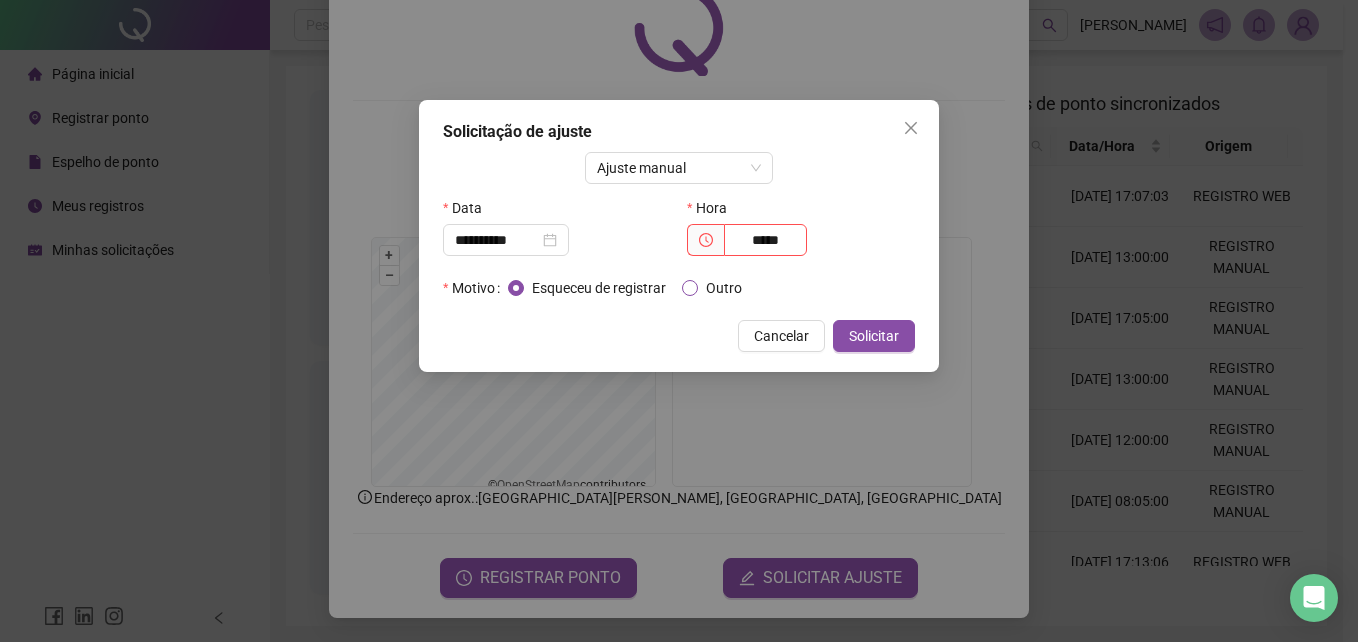 click on "Outro" at bounding box center (724, 288) 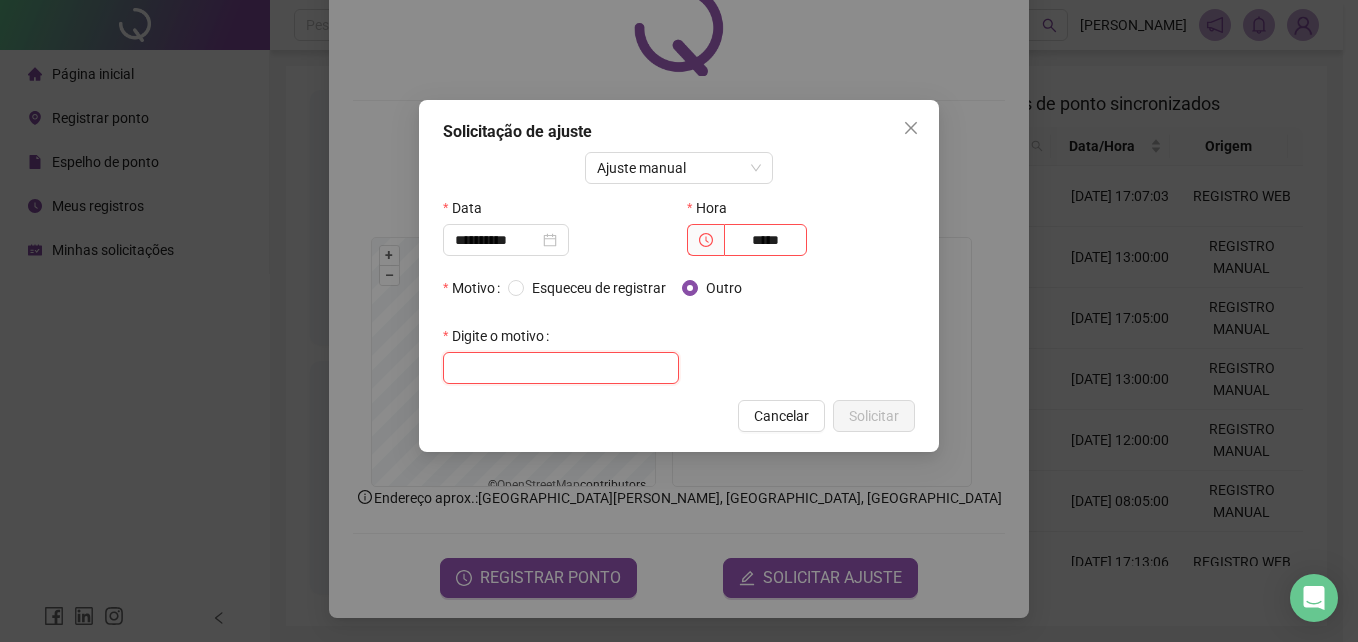 click at bounding box center (561, 368) 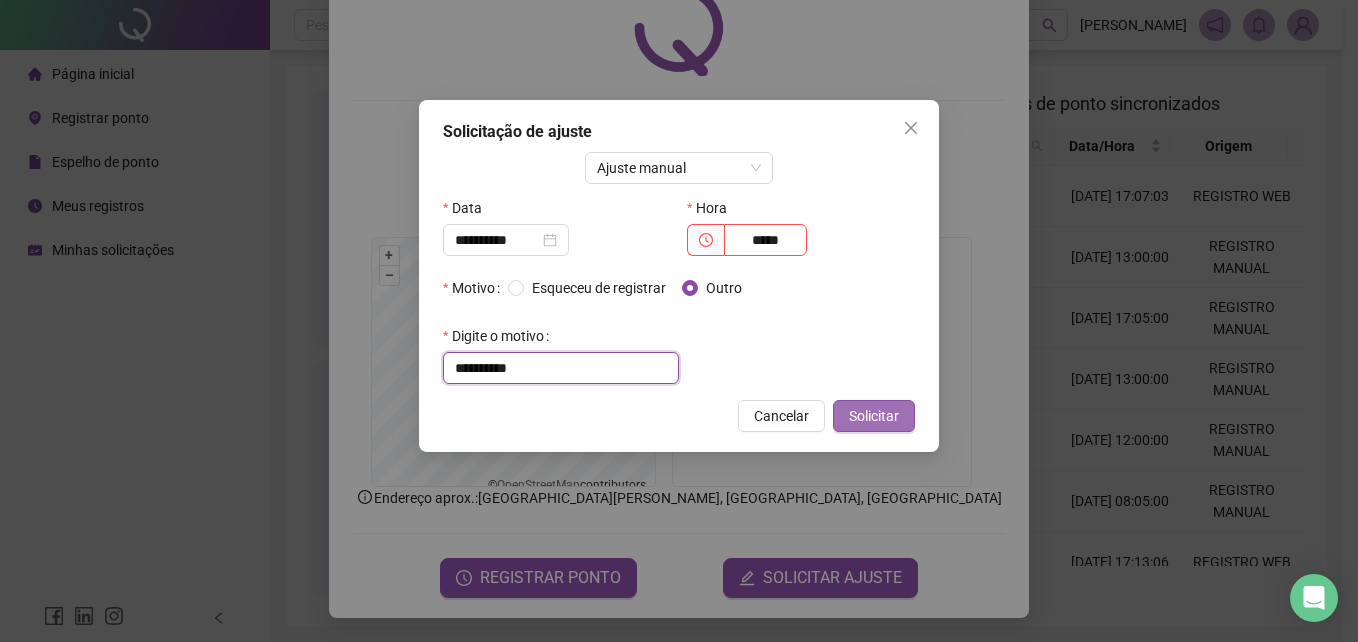 type on "**********" 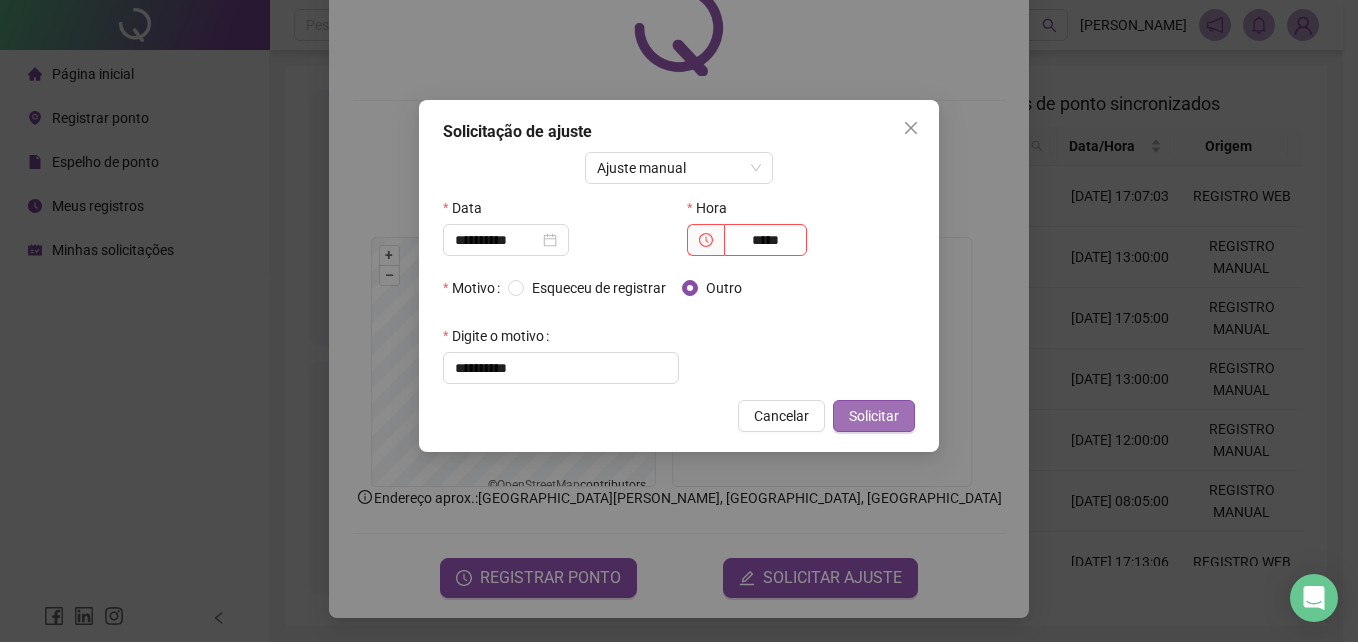 click on "Solicitar" at bounding box center [874, 416] 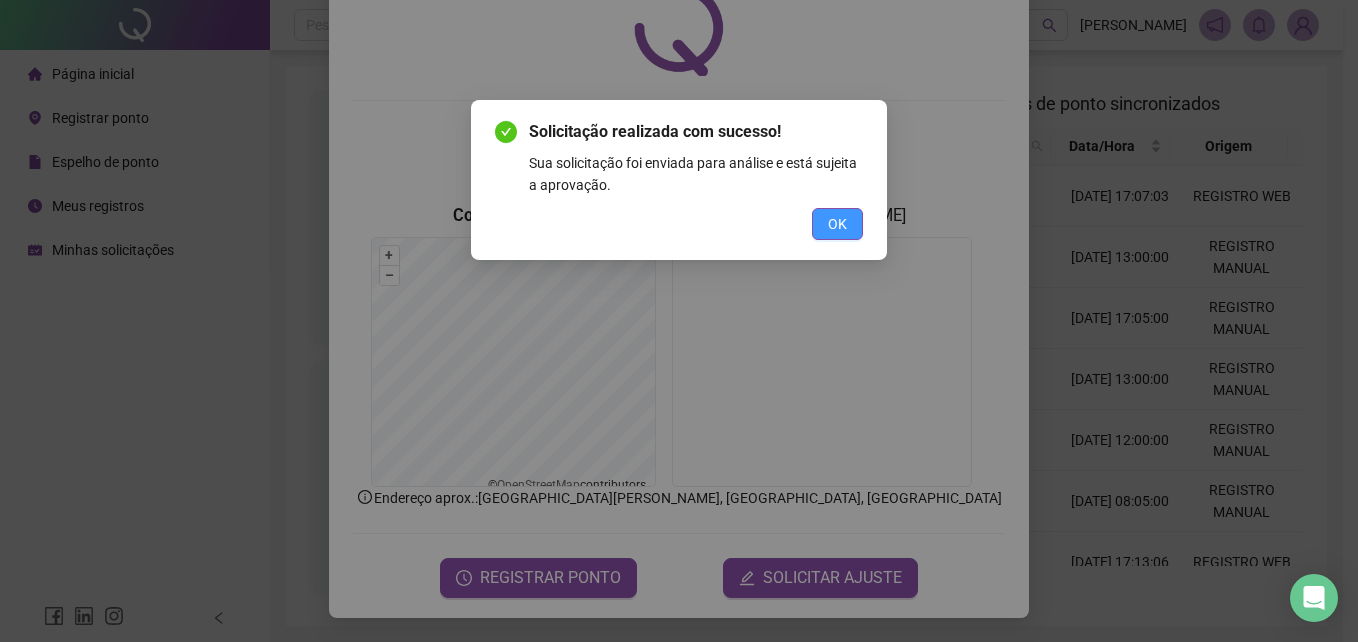 click on "OK" at bounding box center (837, 224) 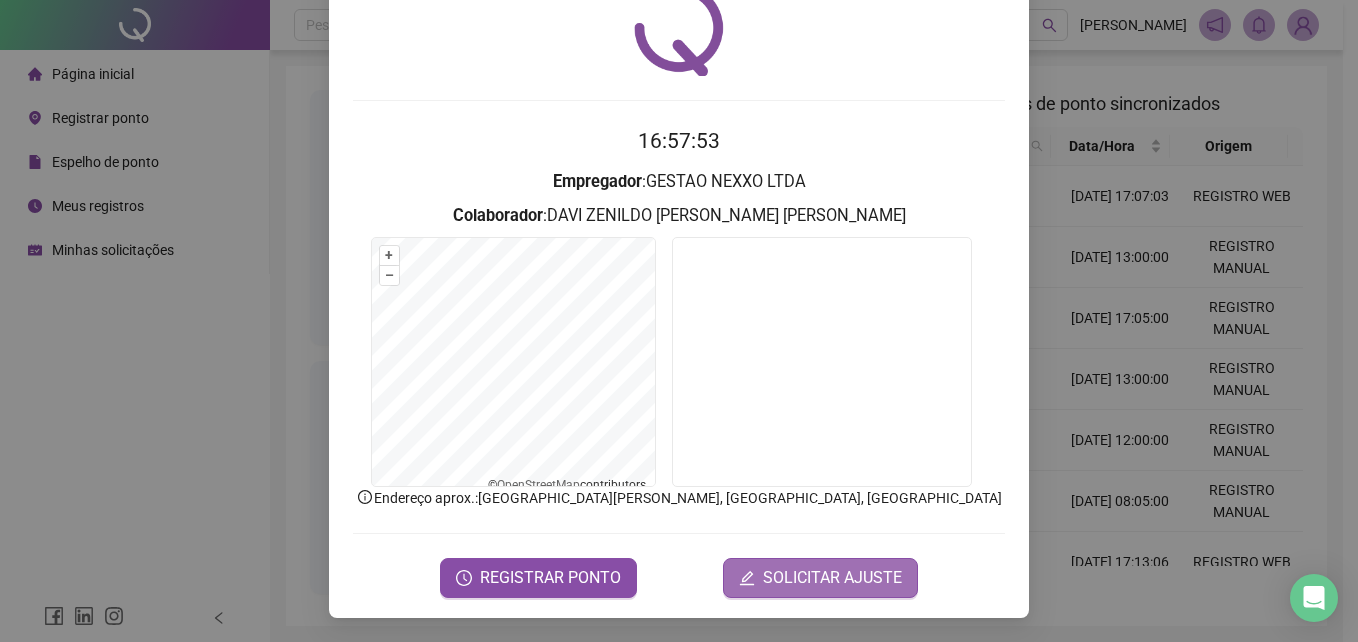 click on "SOLICITAR AJUSTE" at bounding box center (832, 578) 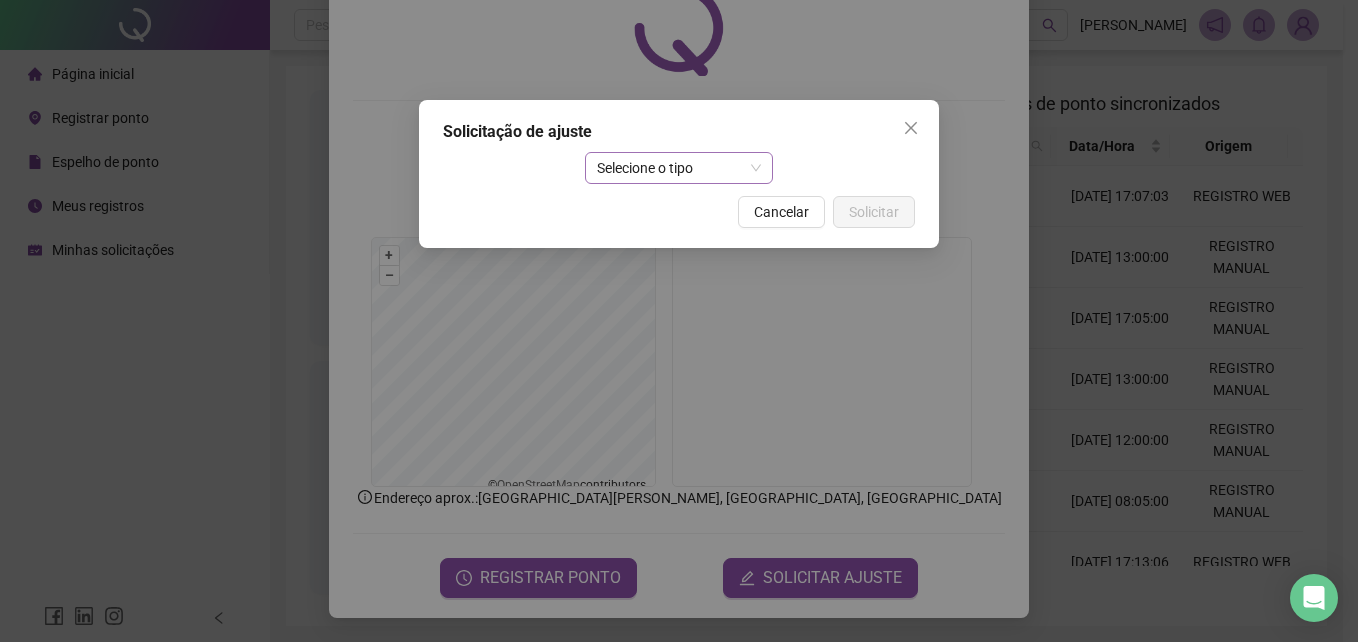click on "Selecione o tipo" at bounding box center [679, 168] 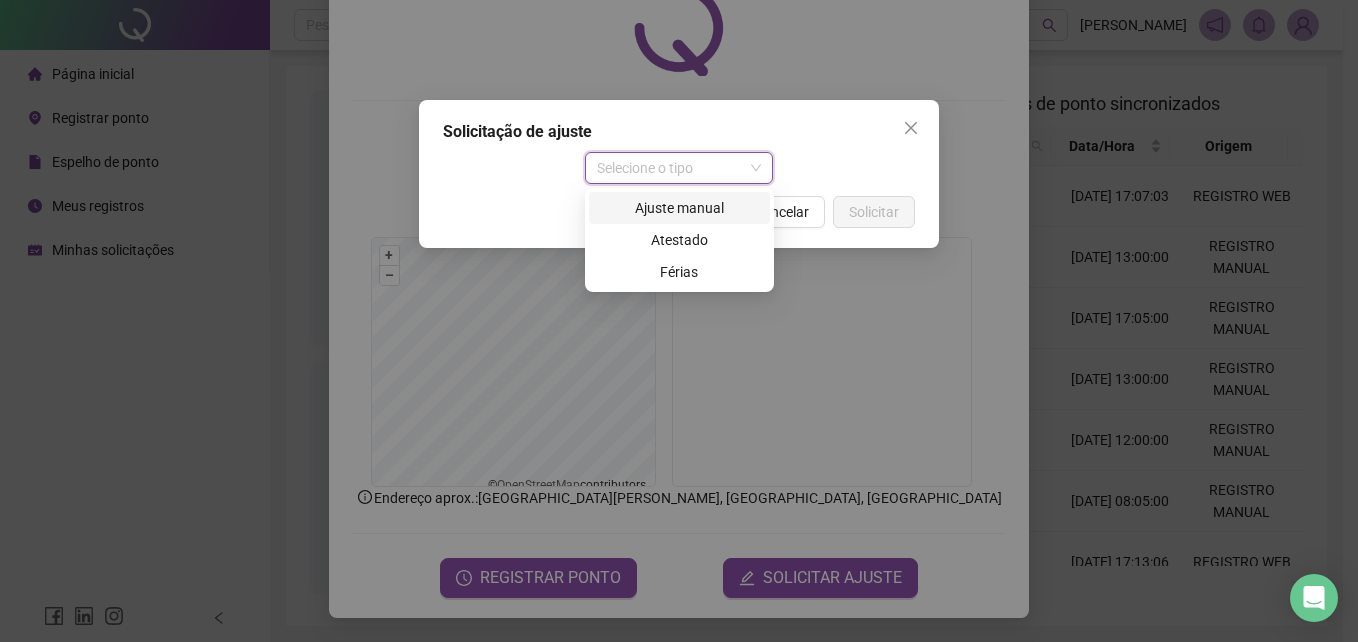 click on "Ajuste manual" at bounding box center (679, 208) 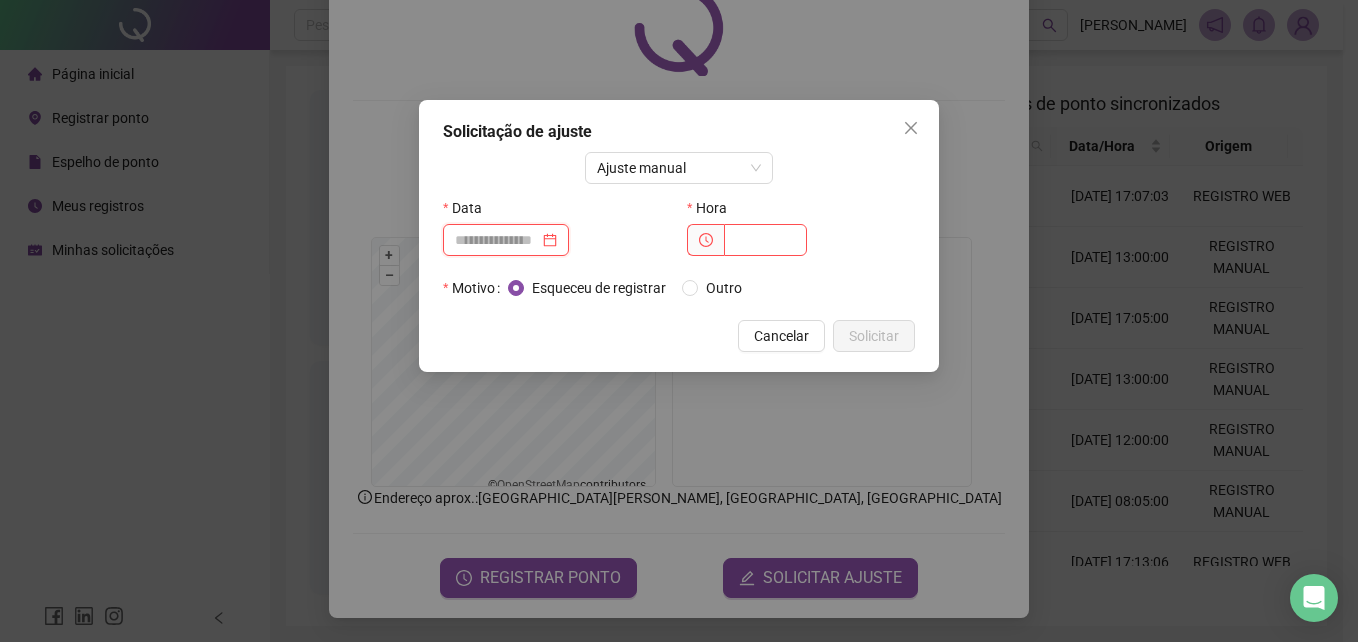 click at bounding box center (497, 240) 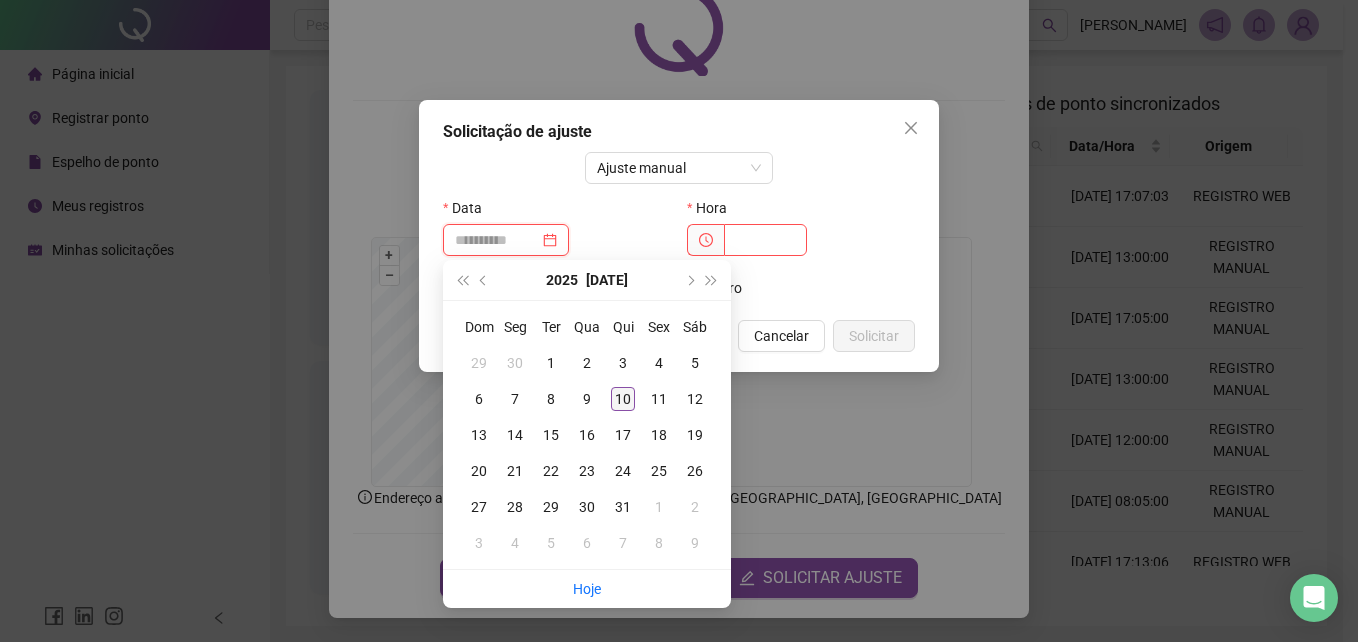 type on "**********" 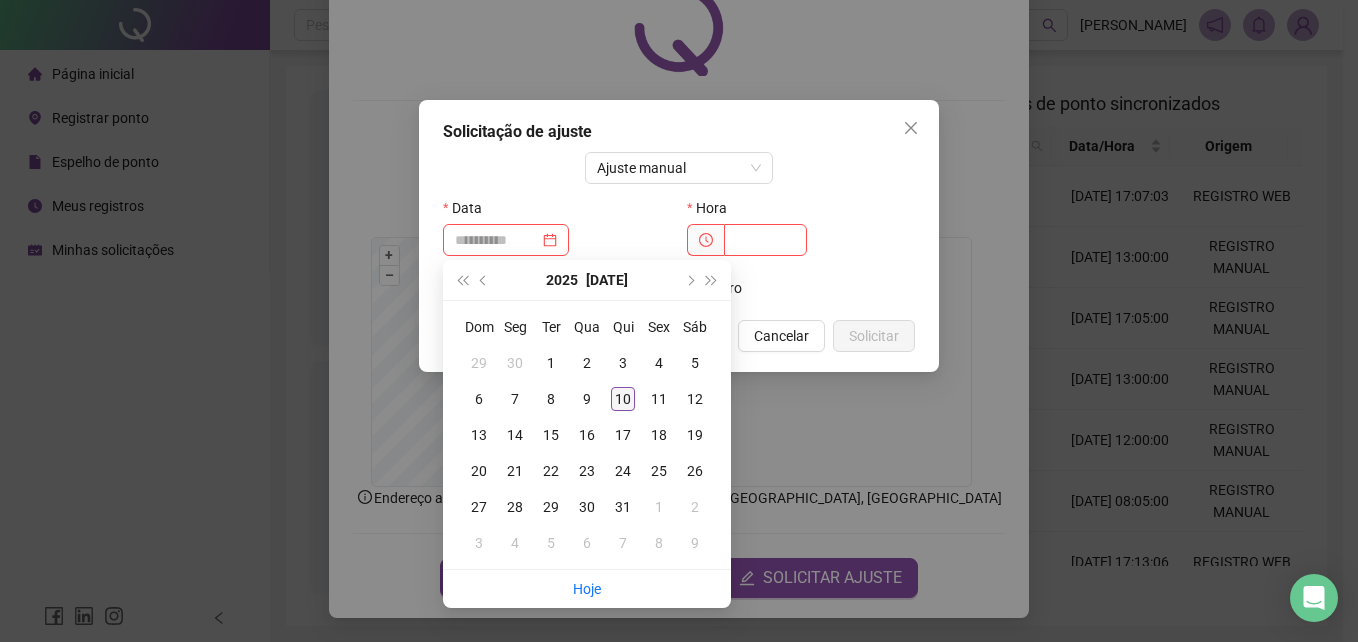click on "10" at bounding box center (623, 399) 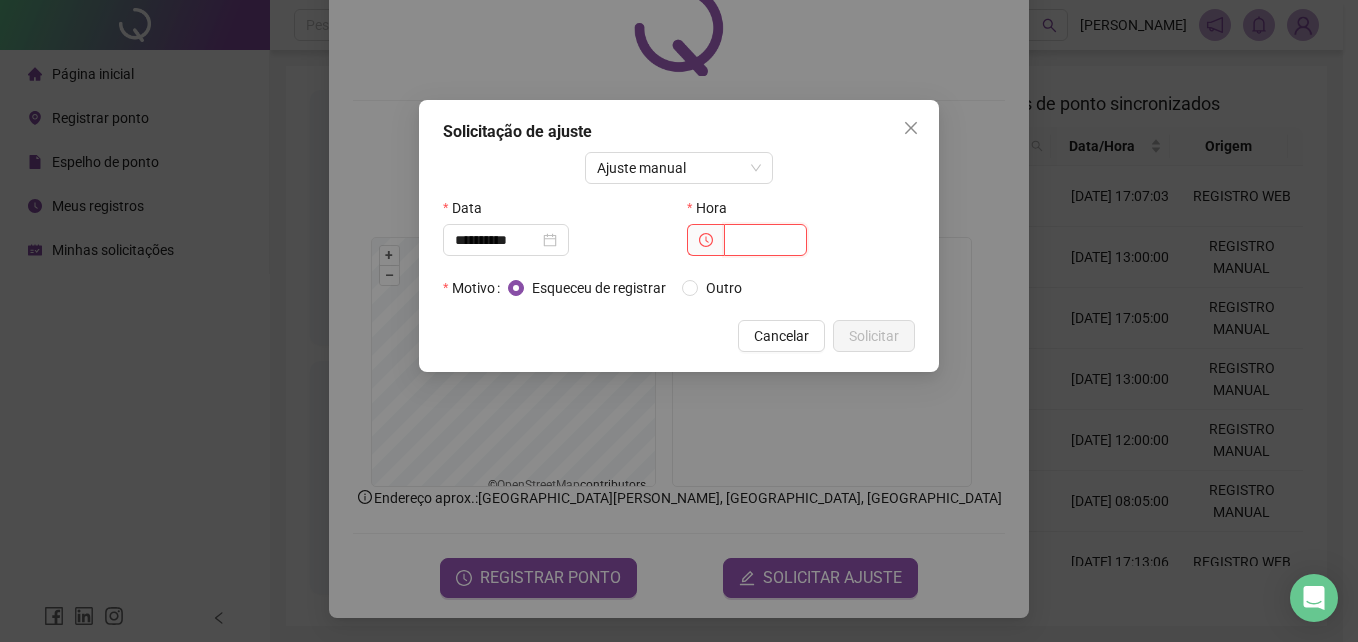 click at bounding box center (765, 240) 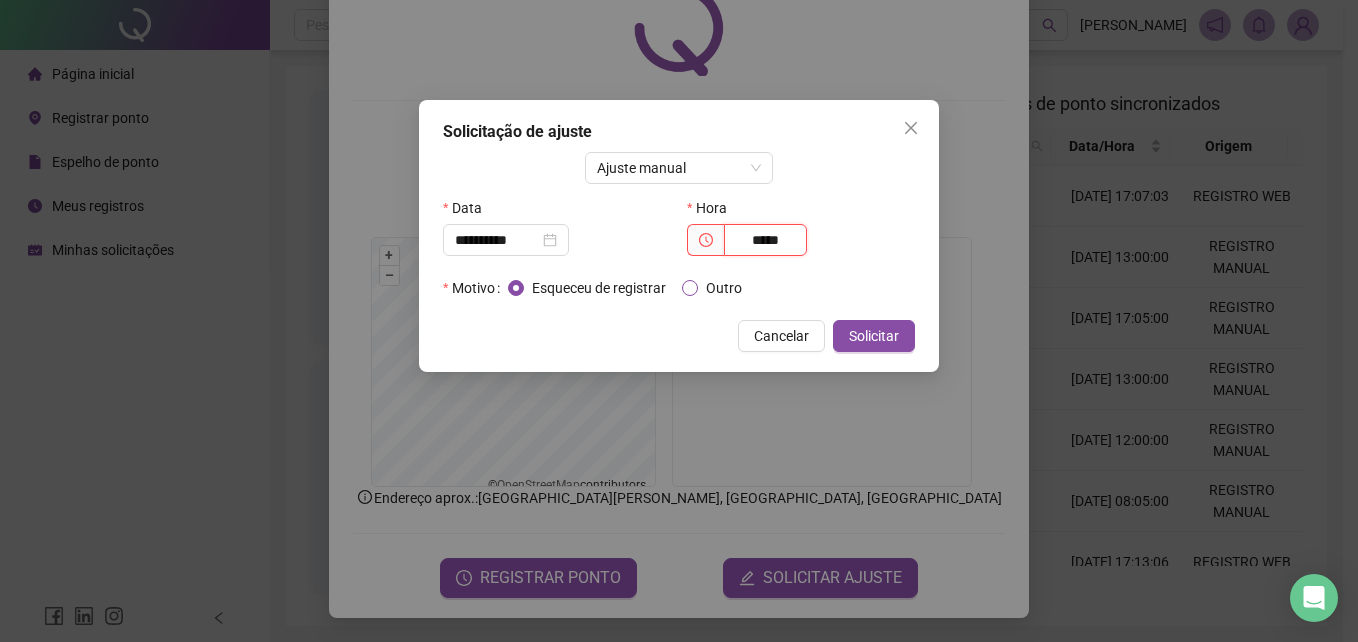 type on "*****" 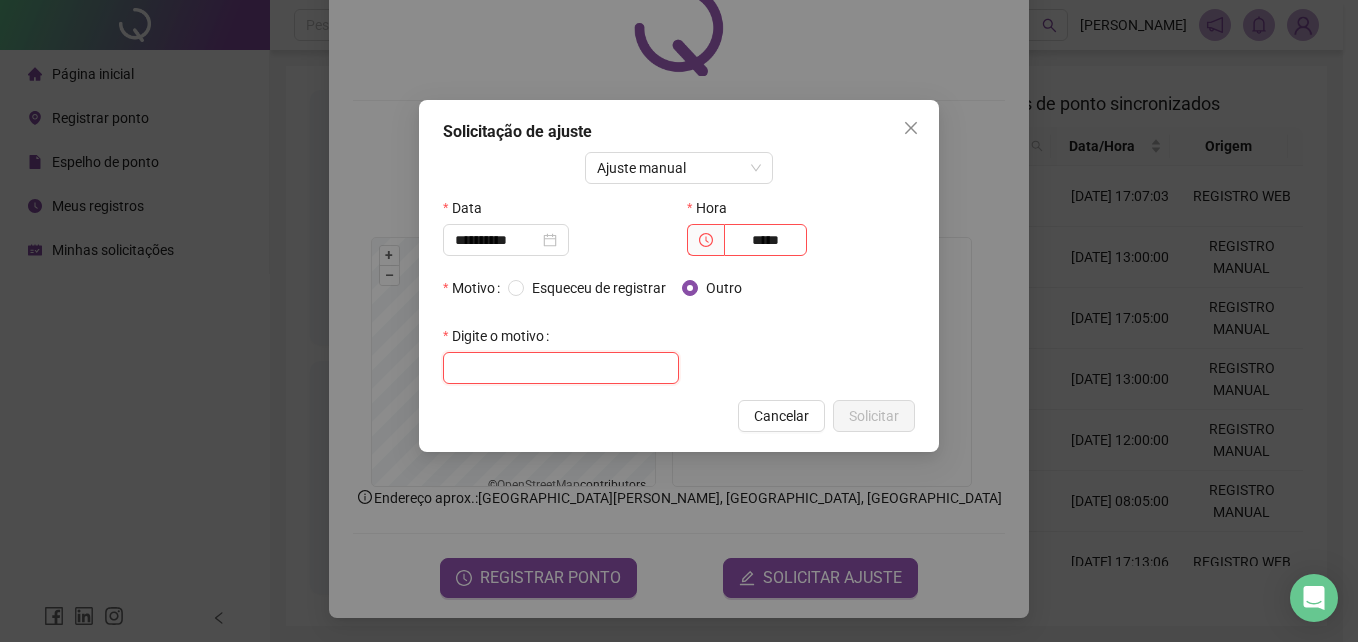 click at bounding box center [561, 368] 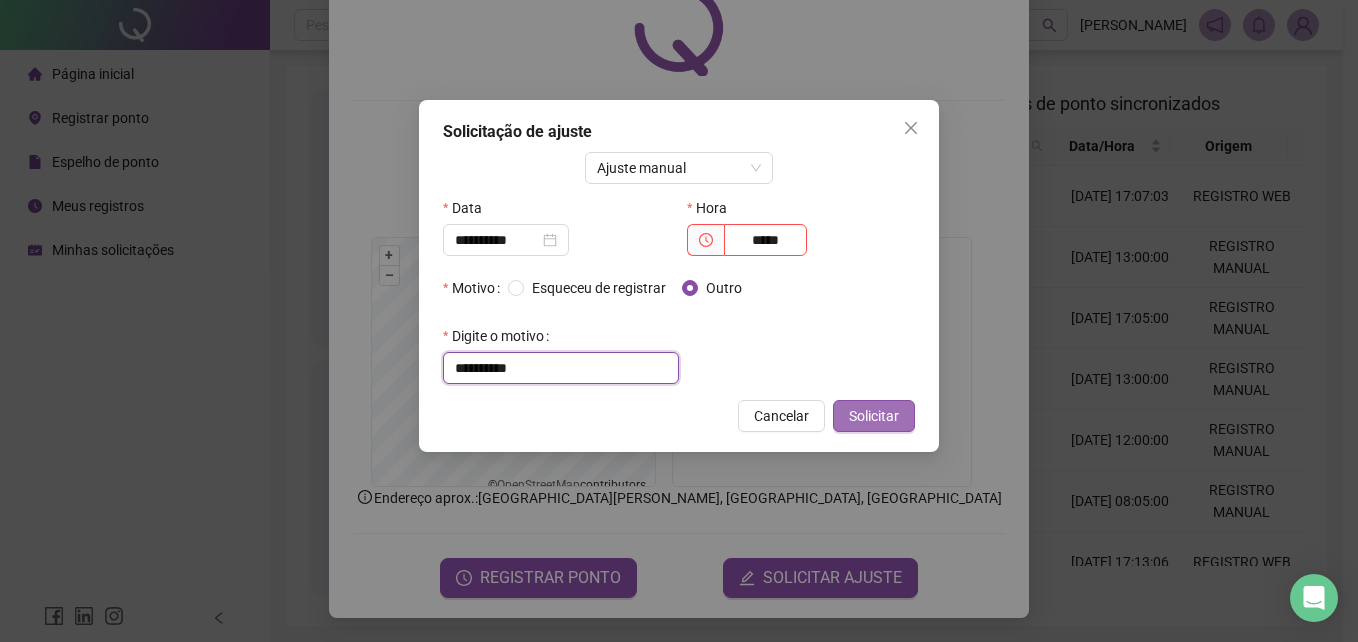 type on "**********" 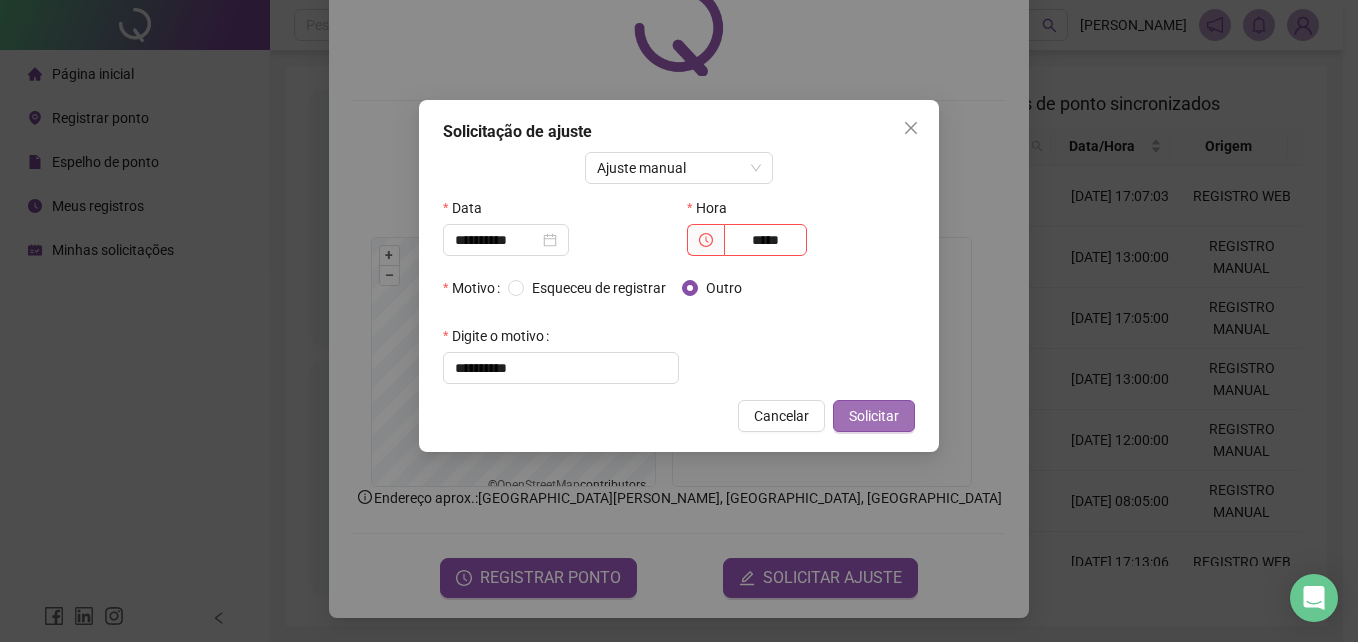 click on "Solicitar" at bounding box center [874, 416] 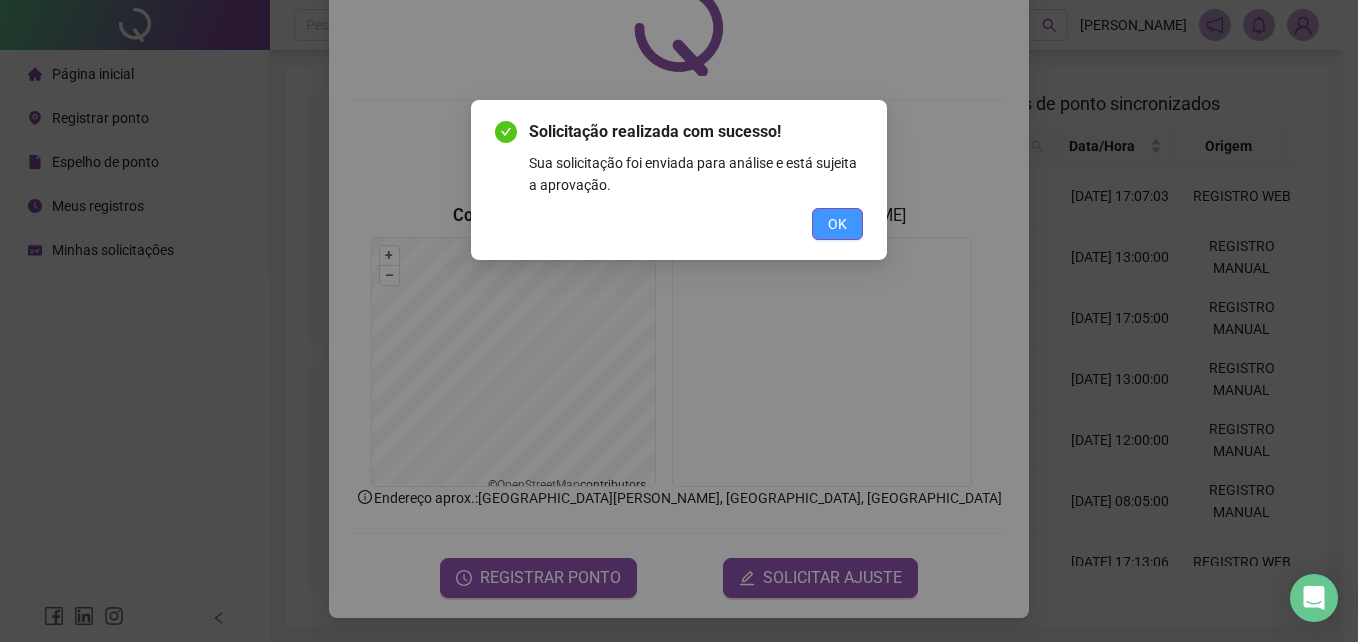 click on "OK" at bounding box center [837, 224] 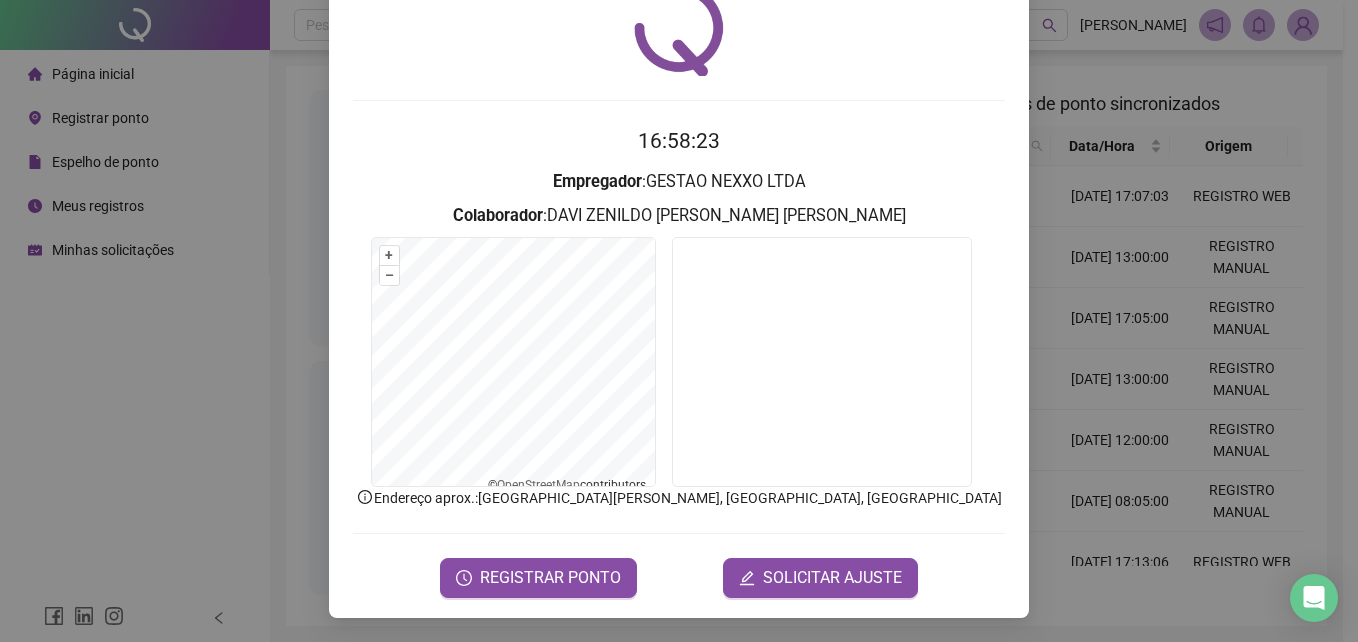 click on "Registro [PERSON_NAME] web 16:58:23 Empregador :  GESTAO NEXXO LTDA Colaborador :  [PERSON_NAME] ZENILDO [PERSON_NAME] [PERSON_NAME] + – ⇧ › ©  OpenStreetMap  contributors. Endereço aprox. :  [GEOGRAPHIC_DATA][PERSON_NAME], [GEOGRAPHIC_DATA], Salvador REGISTRAR PONTO SOLICITAR AJUSTE" at bounding box center (679, 321) 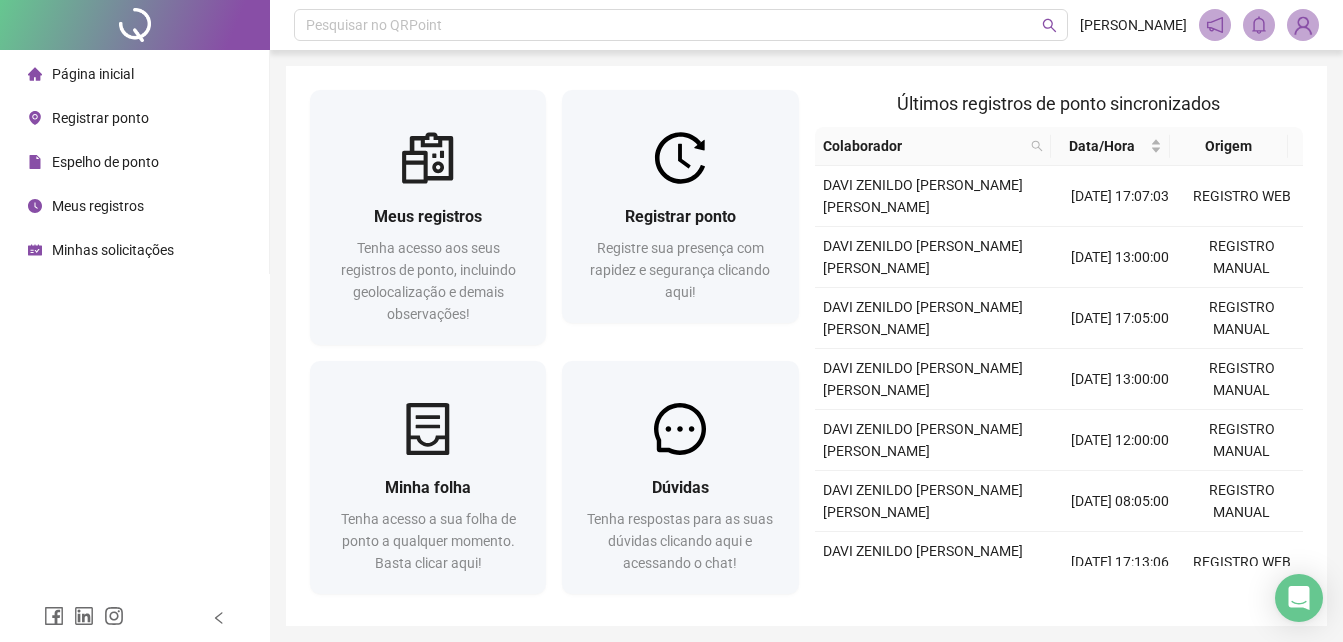 click on "Espelho de ponto" at bounding box center [105, 162] 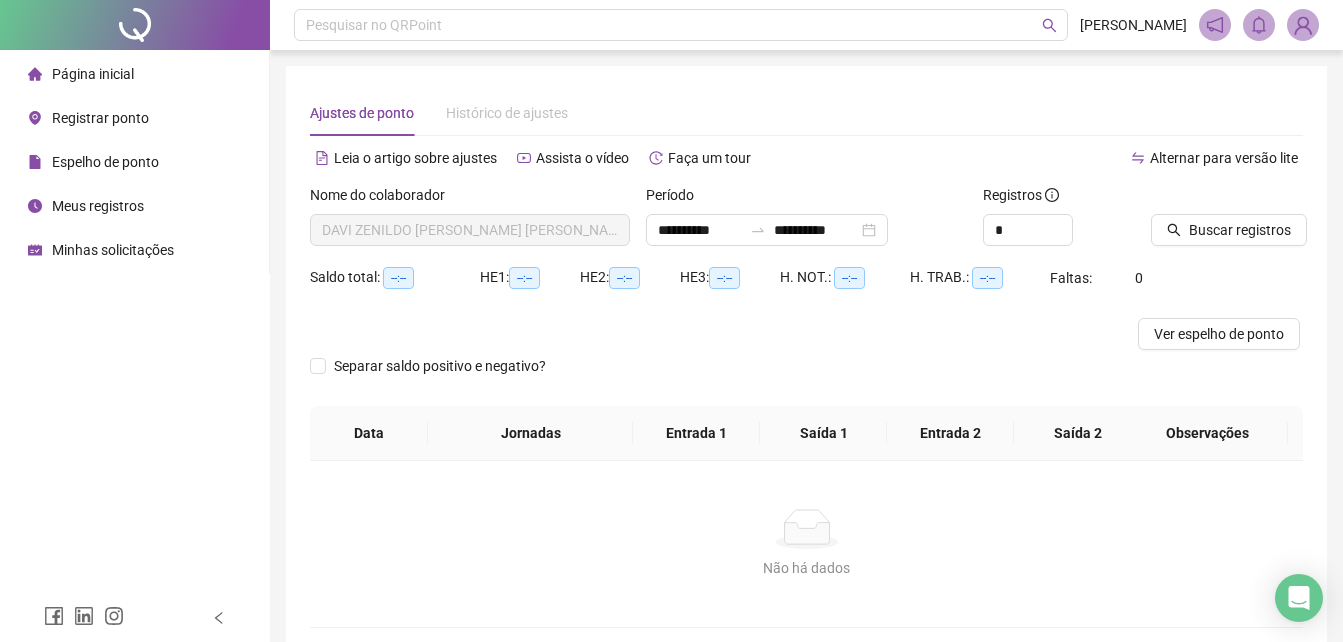 click on "Registrar ponto" at bounding box center [88, 118] 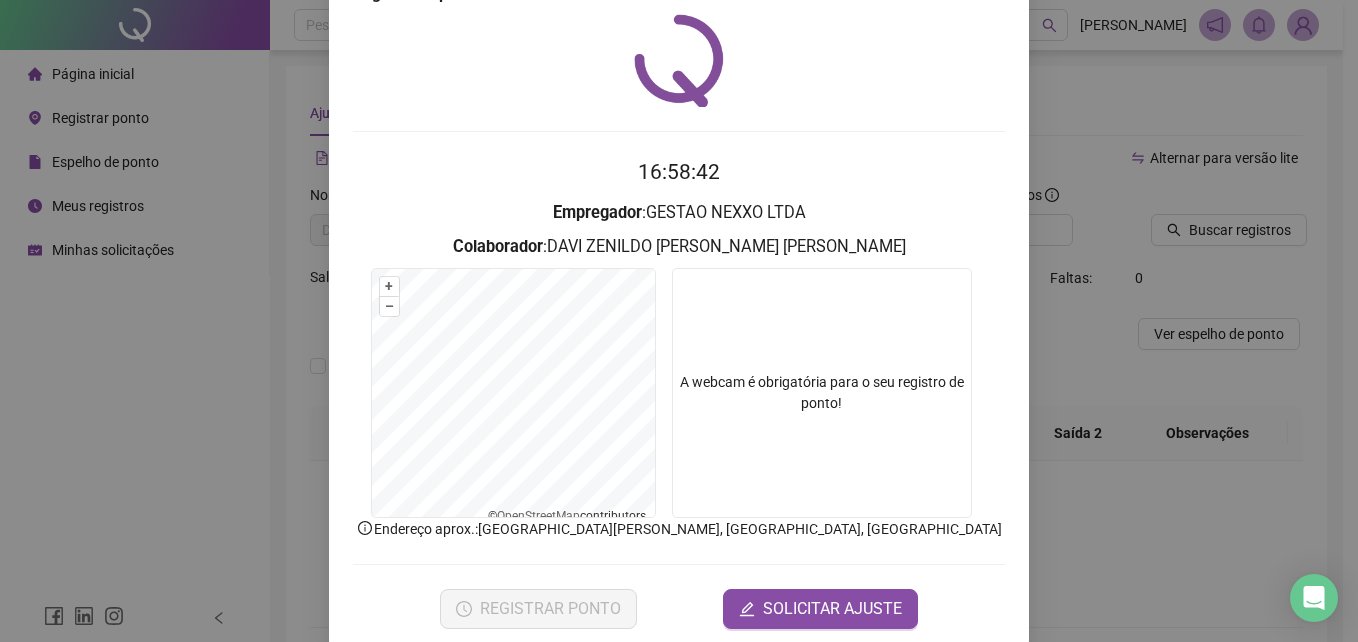 scroll, scrollTop: 89, scrollLeft: 0, axis: vertical 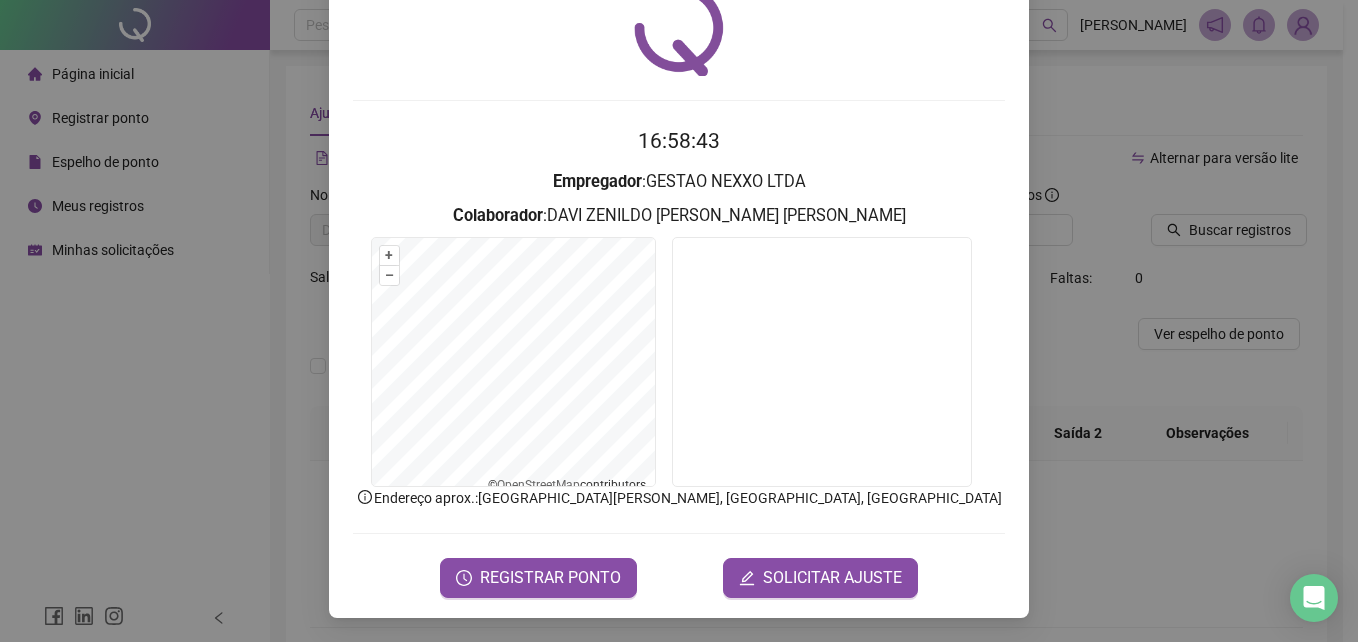 click on "Registro [PERSON_NAME] web 16:58:43 Empregador :  GESTAO NEXXO LTDA Colaborador :  [PERSON_NAME] ZENILDO [PERSON_NAME] [PERSON_NAME] + – ⇧ › ©  OpenStreetMap  contributors. Endereço aprox. :  [GEOGRAPHIC_DATA][PERSON_NAME], [GEOGRAPHIC_DATA], Salvador REGISTRAR PONTO SOLICITAR AJUSTE" at bounding box center (679, 321) 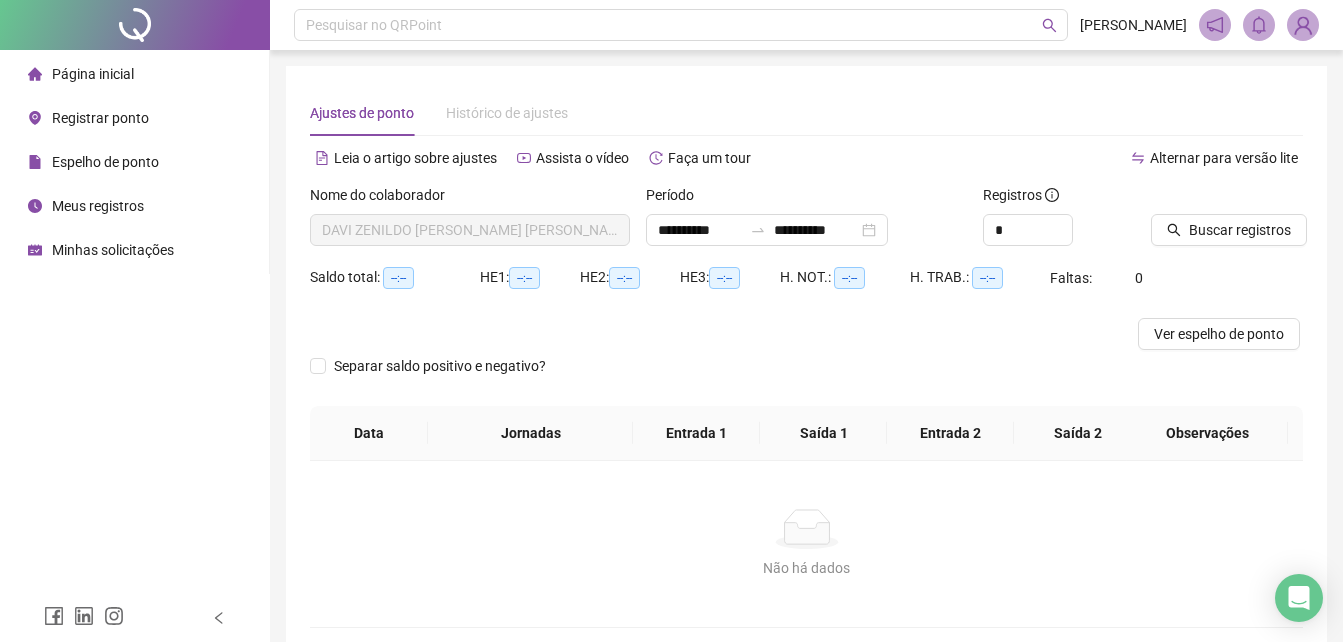 click on "Registrar ponto" at bounding box center (100, 118) 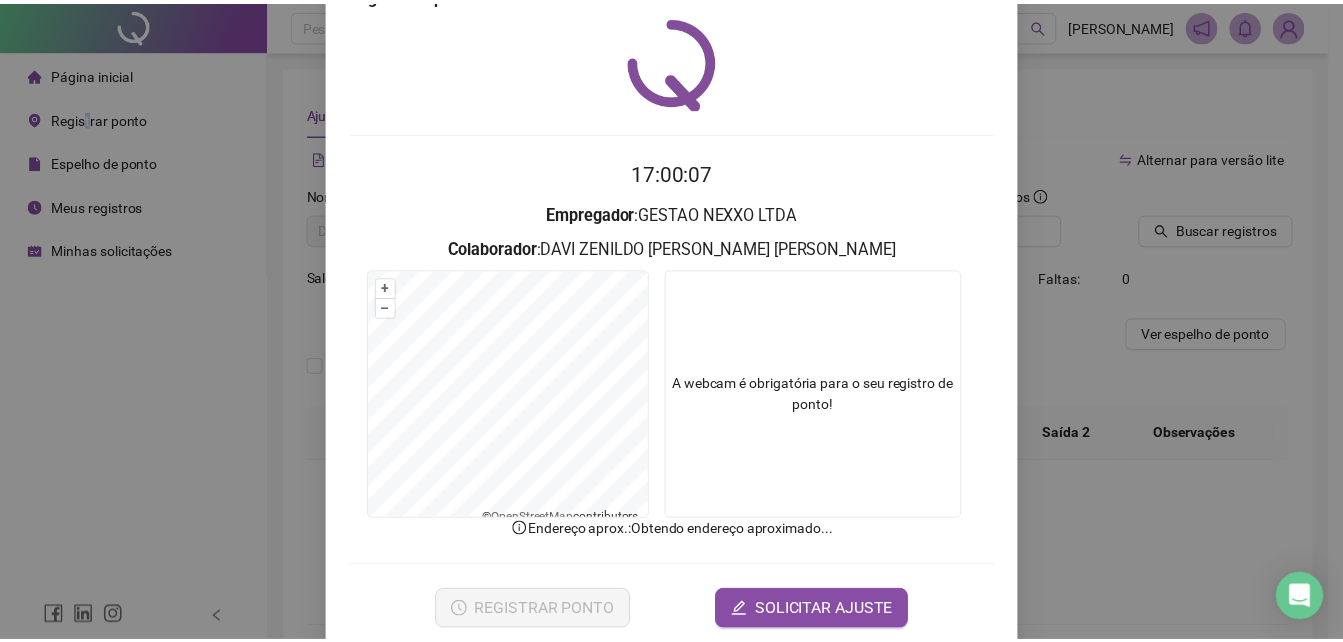 scroll, scrollTop: 89, scrollLeft: 0, axis: vertical 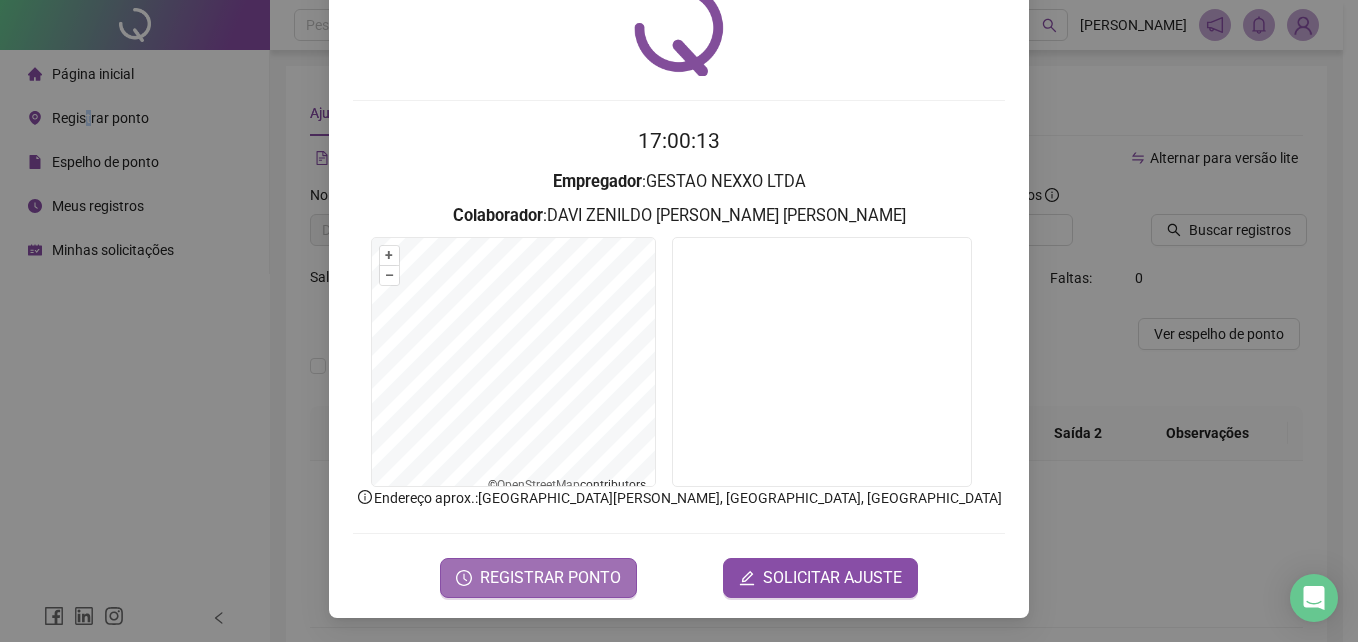 click on "REGISTRAR PONTO" at bounding box center [550, 578] 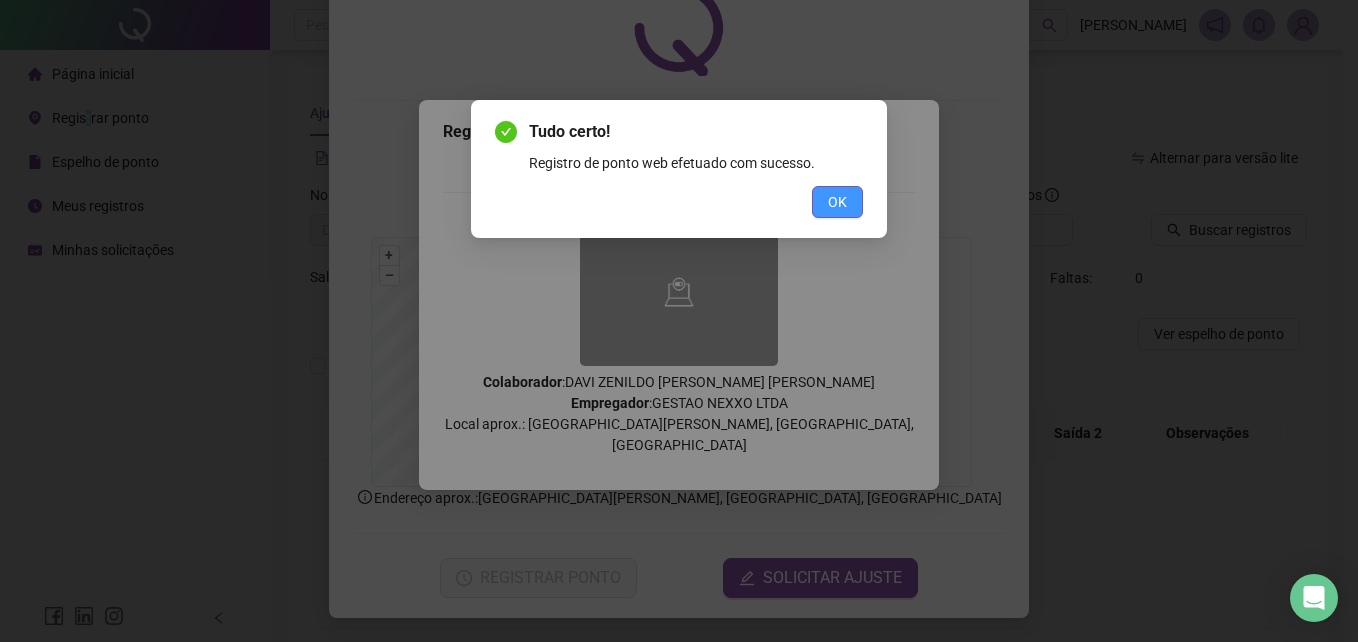 click on "OK" at bounding box center [837, 202] 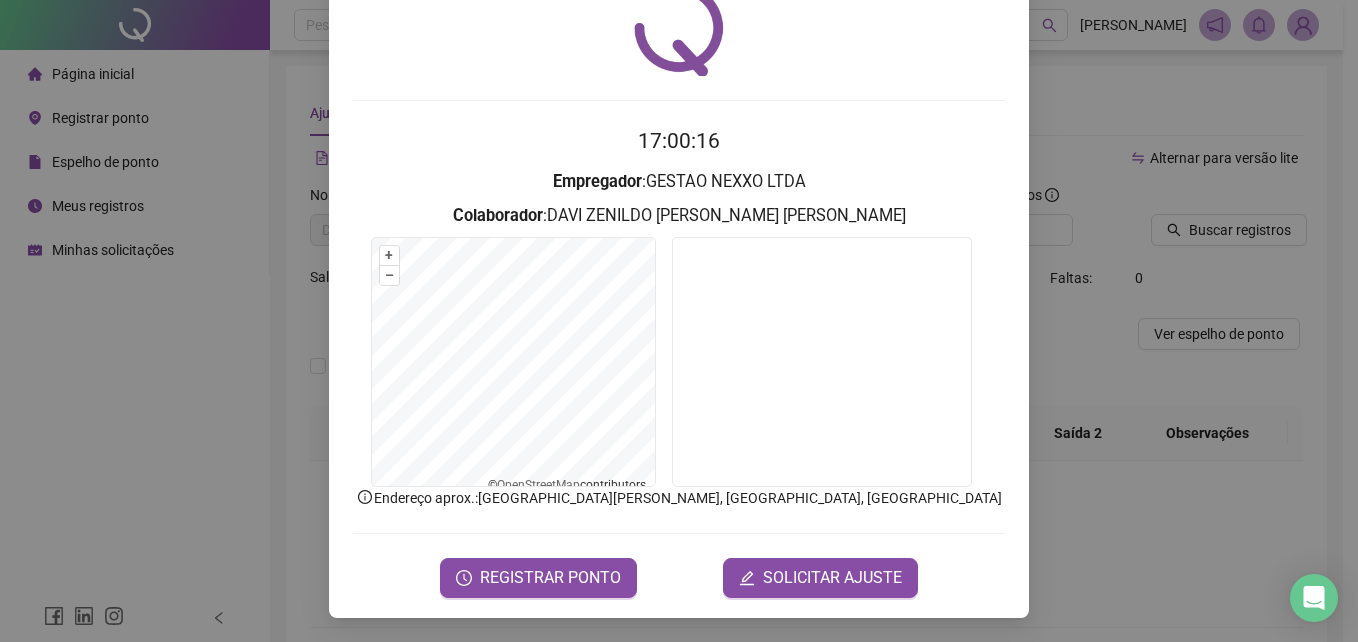 click on "Registro [PERSON_NAME] web 17:00:16 Empregador :  GESTAO NEXXO LTDA Colaborador :  [PERSON_NAME] ZENILDO [PERSON_NAME] [PERSON_NAME] + – ⇧ › ©  OpenStreetMap  contributors. Endereço aprox. :  [GEOGRAPHIC_DATA][PERSON_NAME], [GEOGRAPHIC_DATA], Salvador REGISTRAR PONTO SOLICITAR AJUSTE" at bounding box center (679, 321) 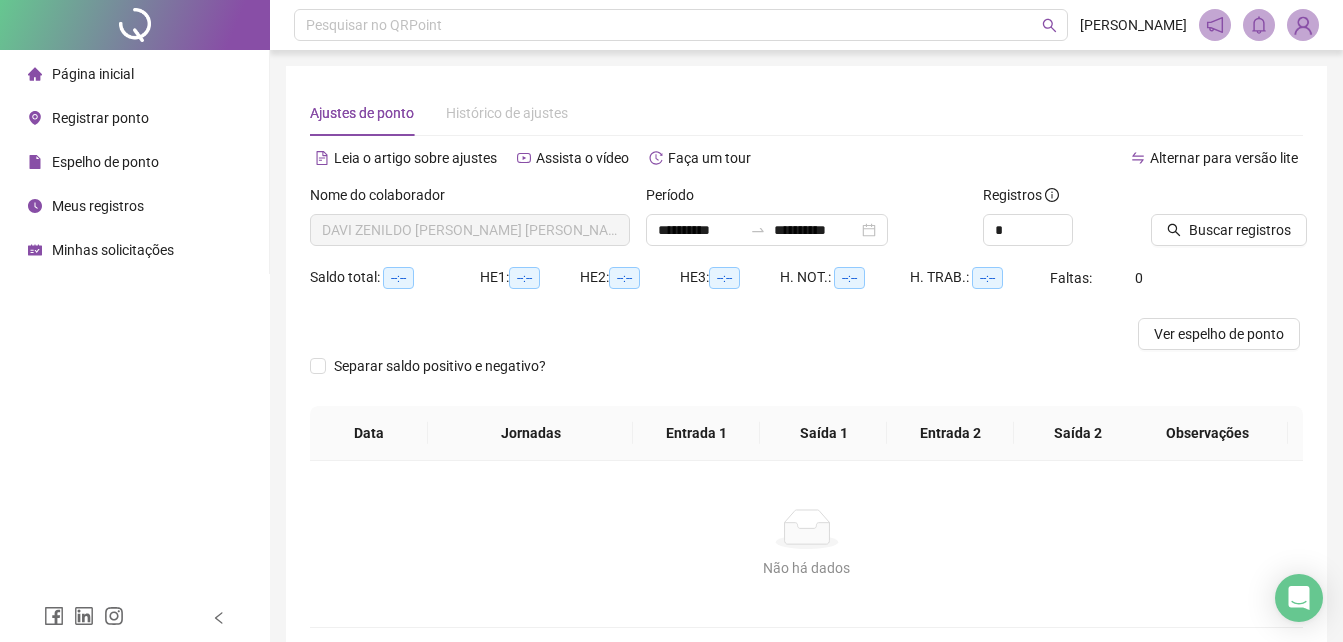 drag, startPoint x: 1090, startPoint y: 550, endPoint x: 972, endPoint y: 505, distance: 126.28935 